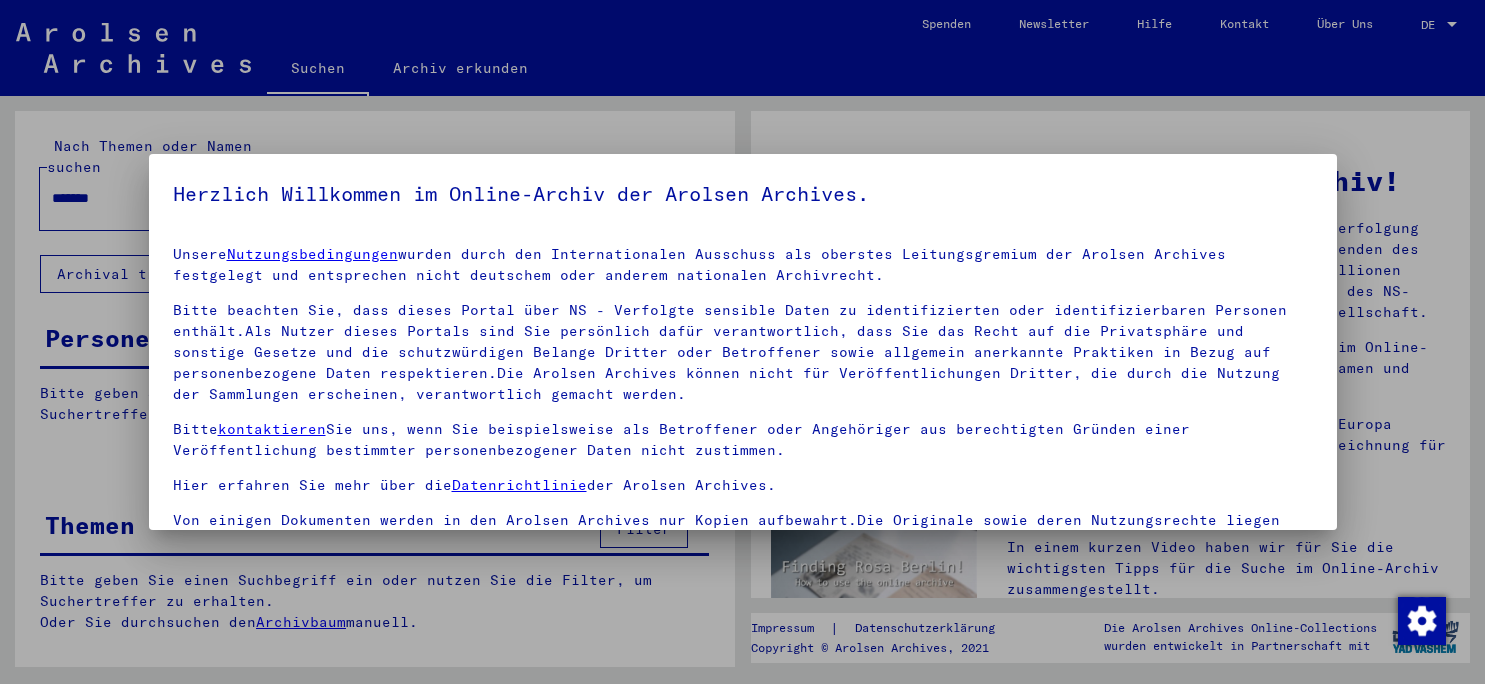 scroll, scrollTop: 0, scrollLeft: 0, axis: both 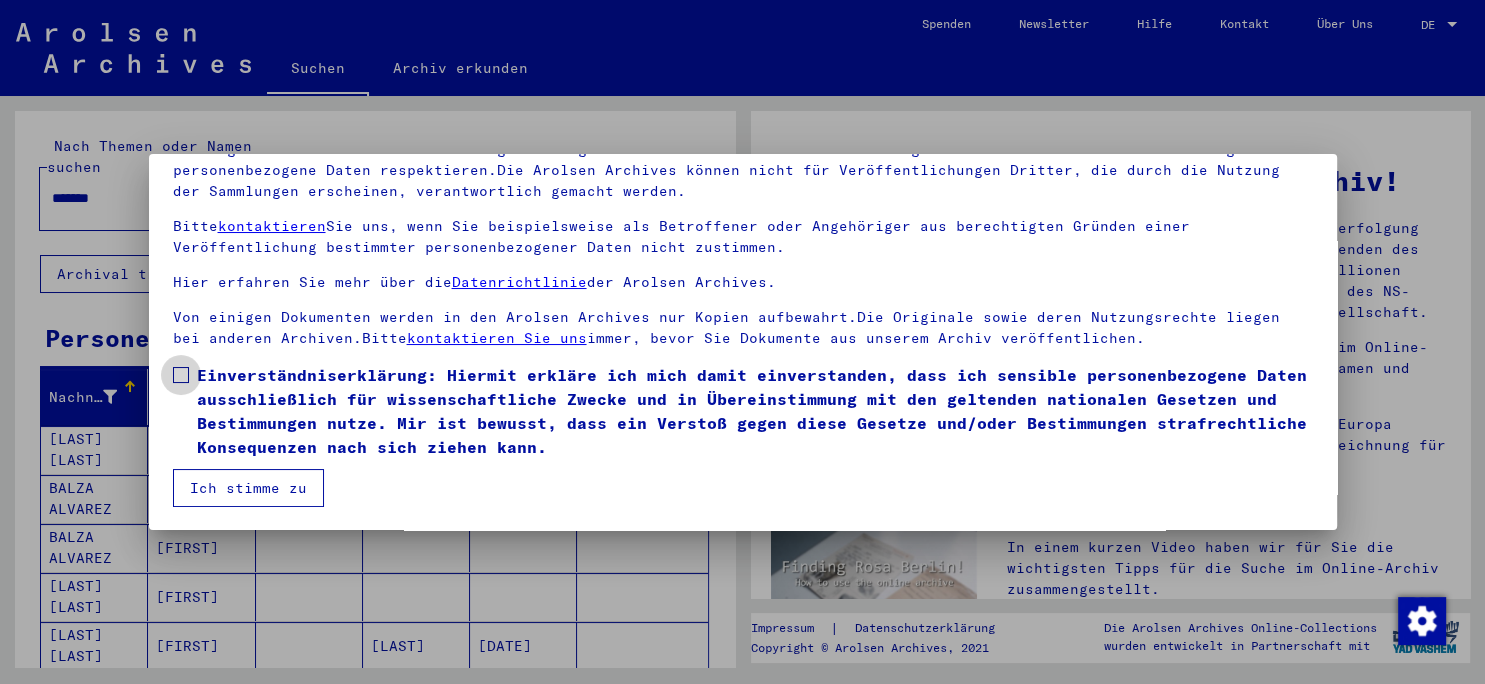 click at bounding box center (181, 375) 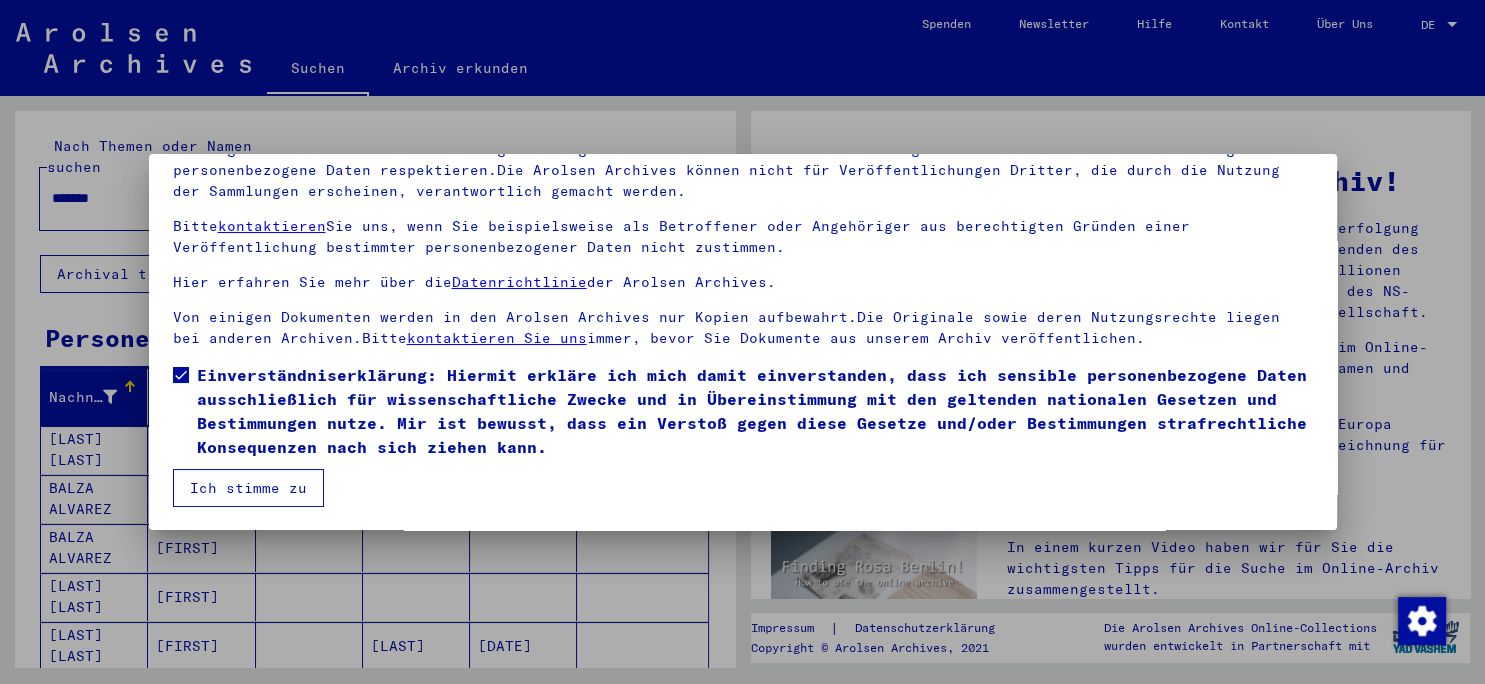 click on "Ich stimme zu" at bounding box center (248, 488) 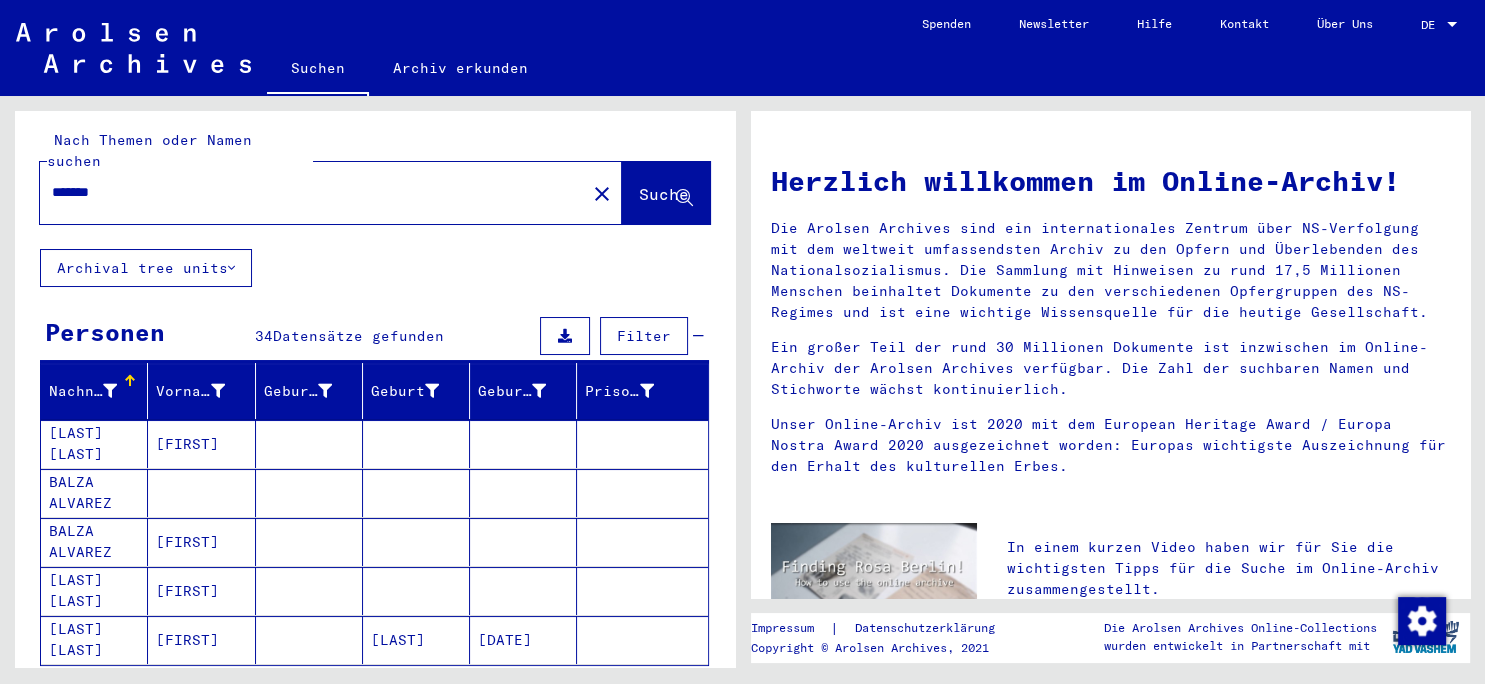 scroll, scrollTop: 0, scrollLeft: 0, axis: both 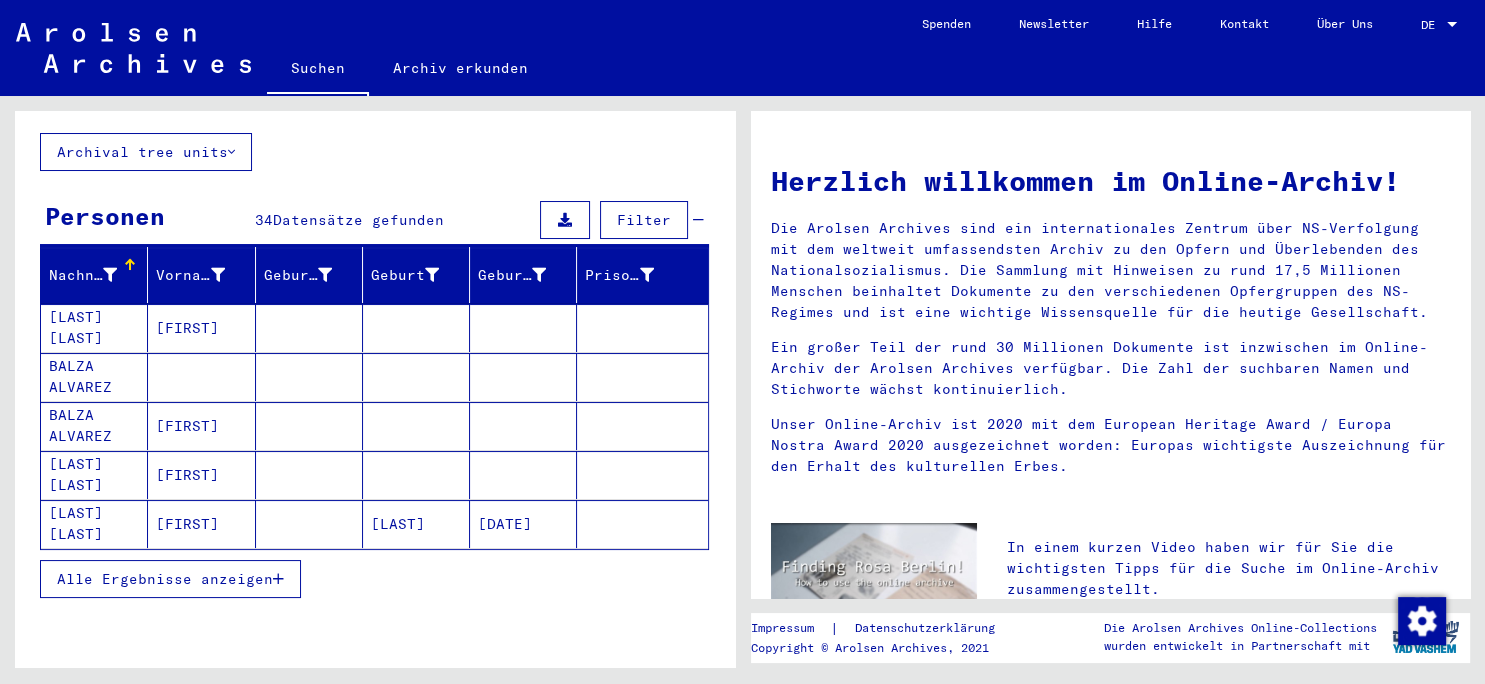 click on "Alle Ergebnisse anzeigen" at bounding box center [165, 579] 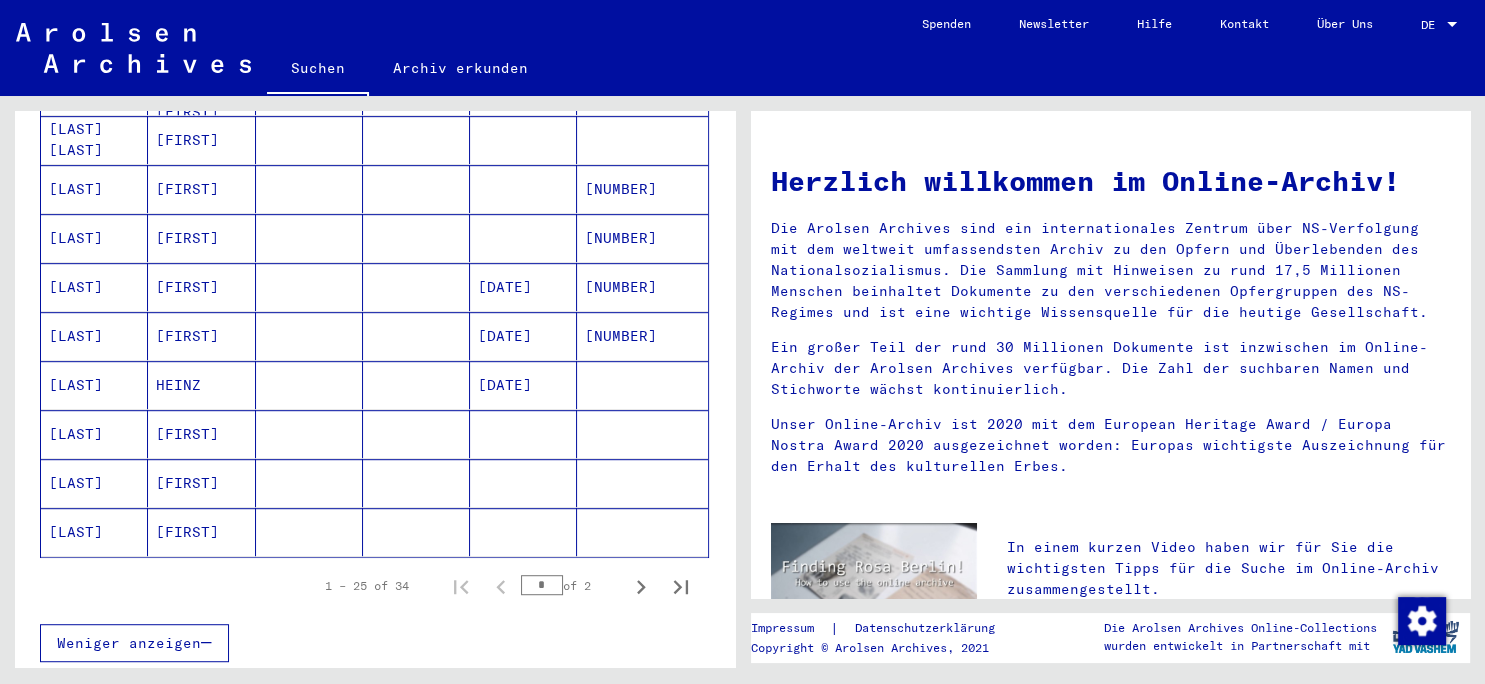 scroll, scrollTop: 1103, scrollLeft: 0, axis: vertical 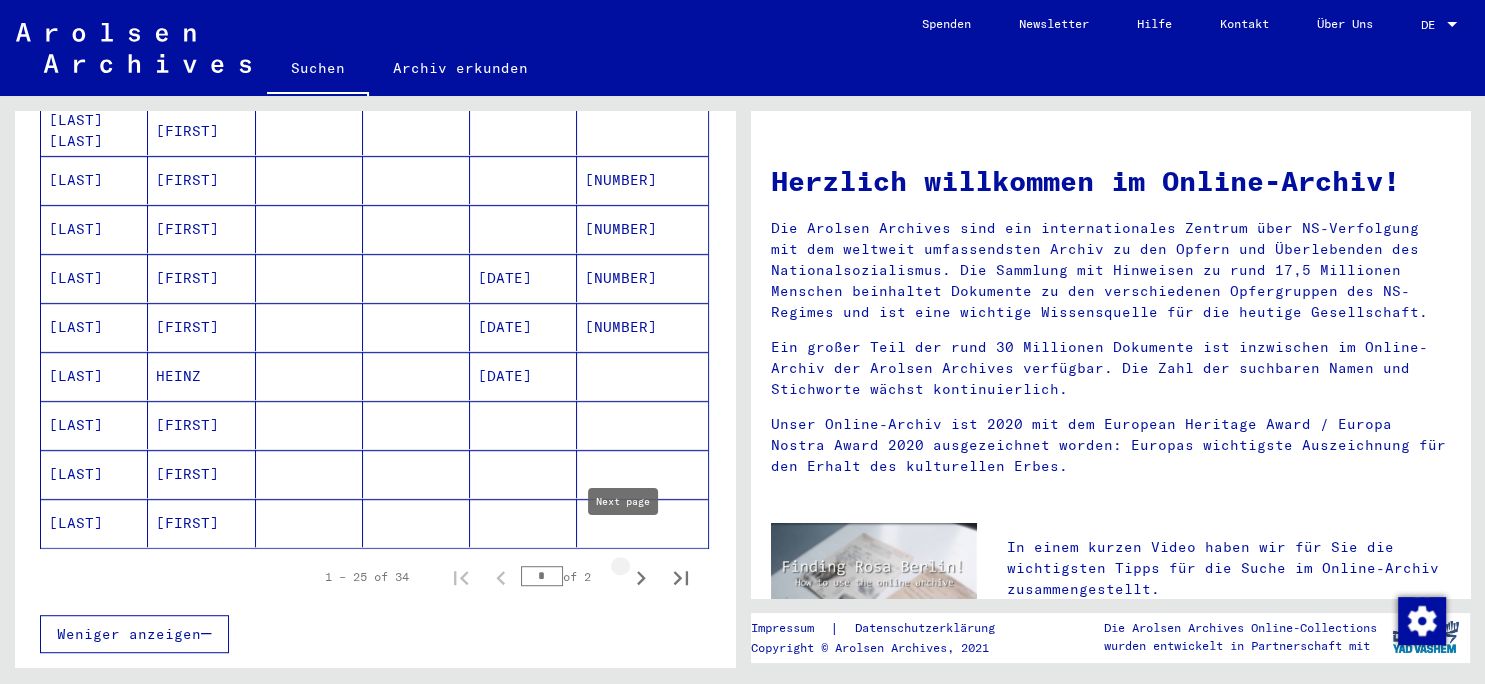 click 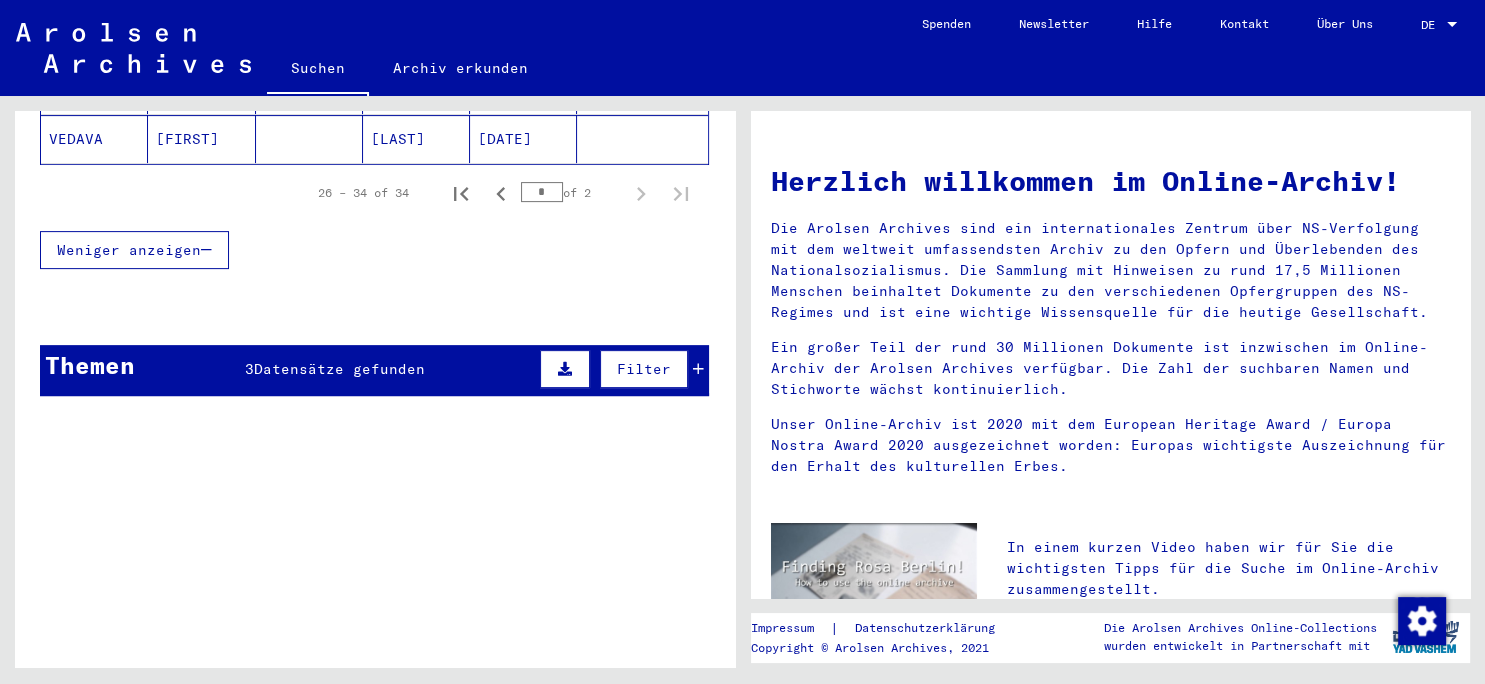 scroll, scrollTop: 707, scrollLeft: 0, axis: vertical 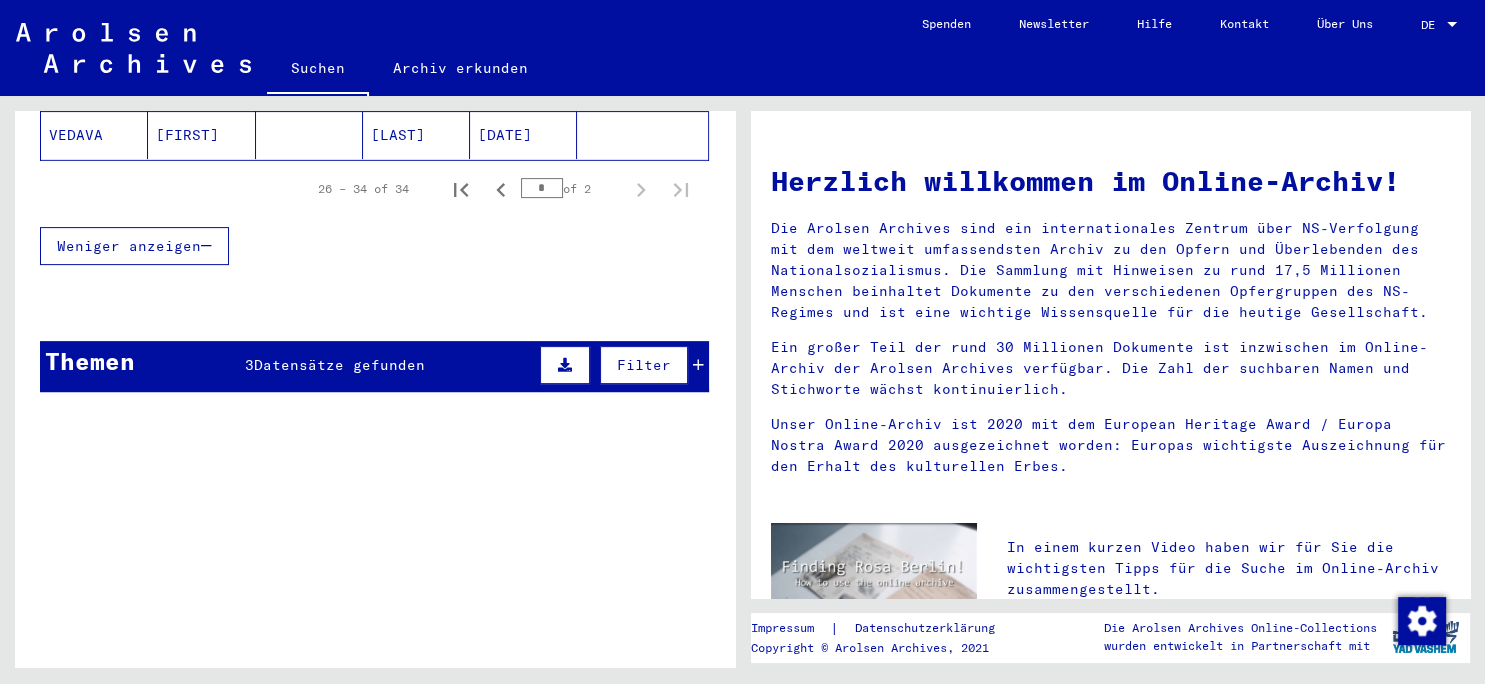 click on "Filter" at bounding box center [644, 365] 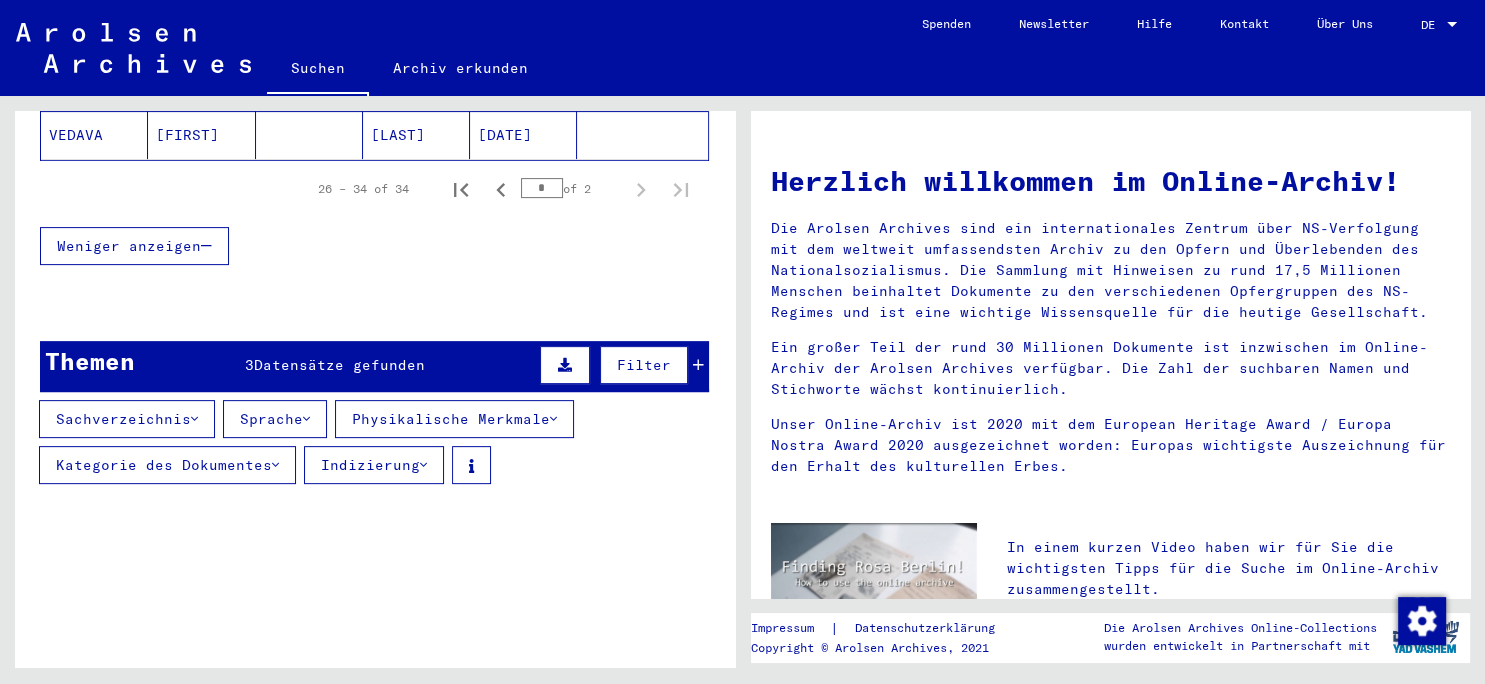 click on "Datensätze gefunden" at bounding box center (339, 365) 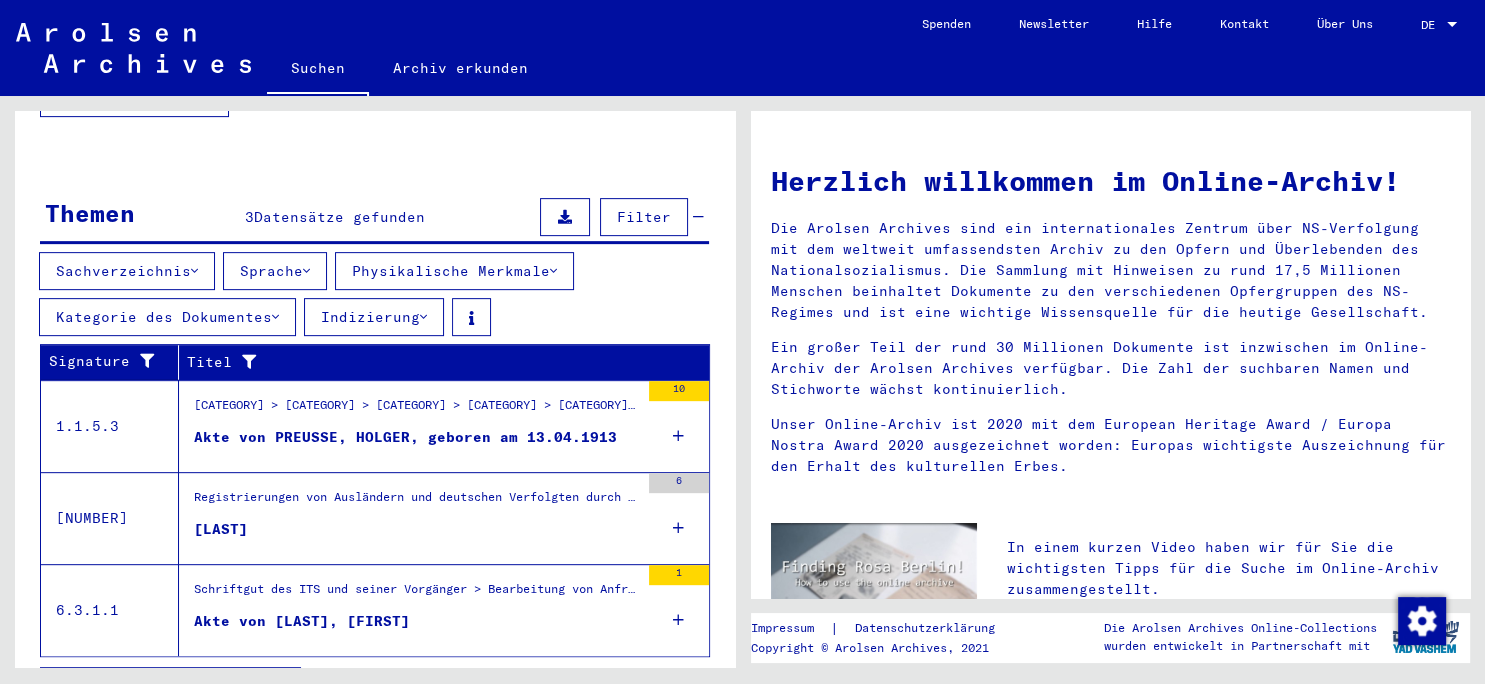 scroll, scrollTop: 875, scrollLeft: 0, axis: vertical 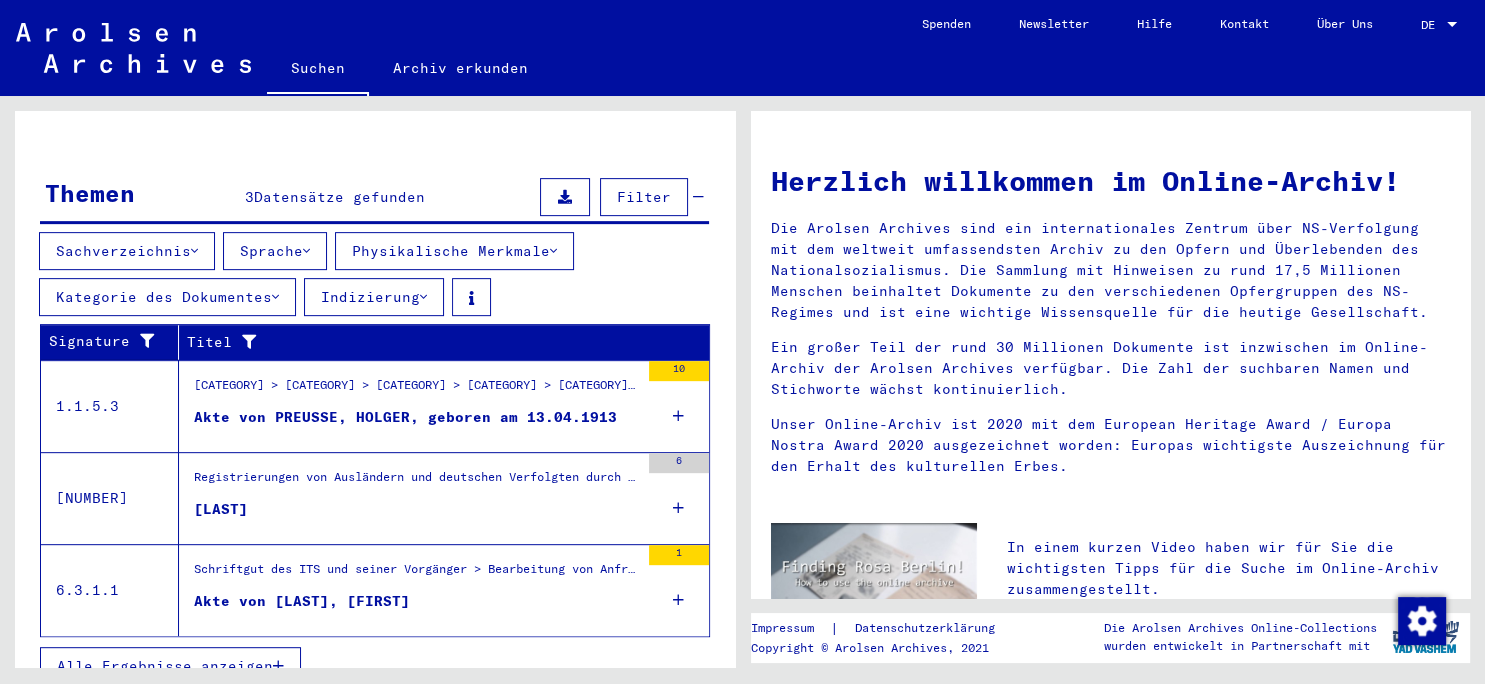 click on "[CATEGORY] > [CATEGORY] > [CATEGORY] > [CATEGORY] > [CATEGORY] > [CATEGORY] > [LAST]" at bounding box center [416, 390] 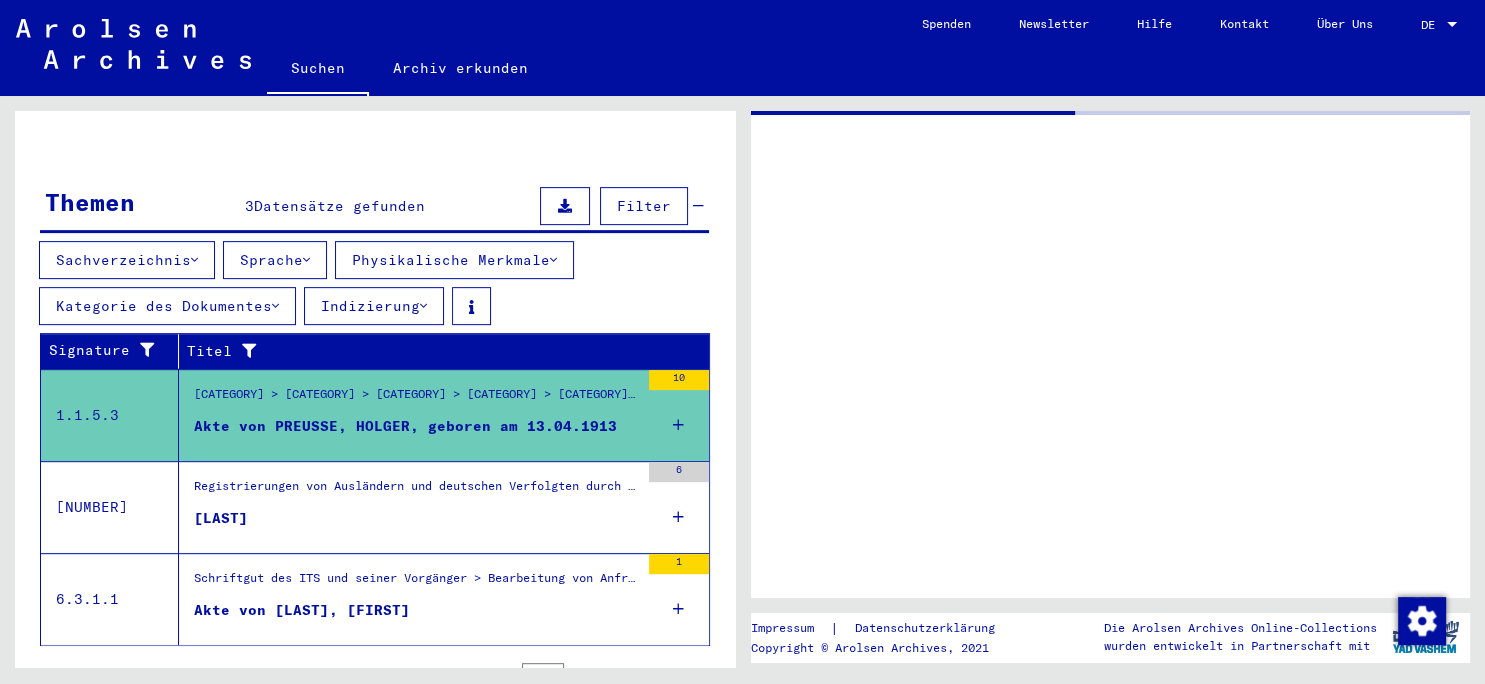 scroll, scrollTop: 265, scrollLeft: 0, axis: vertical 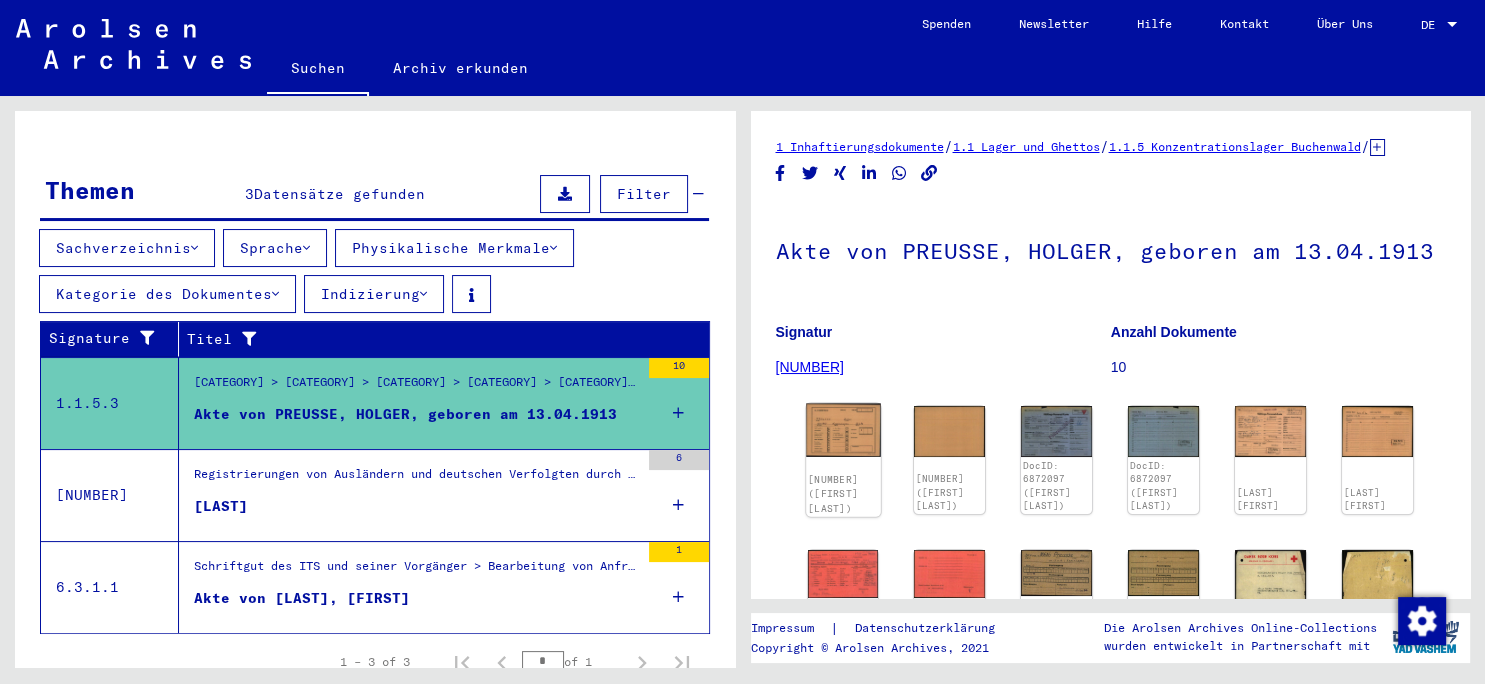 click 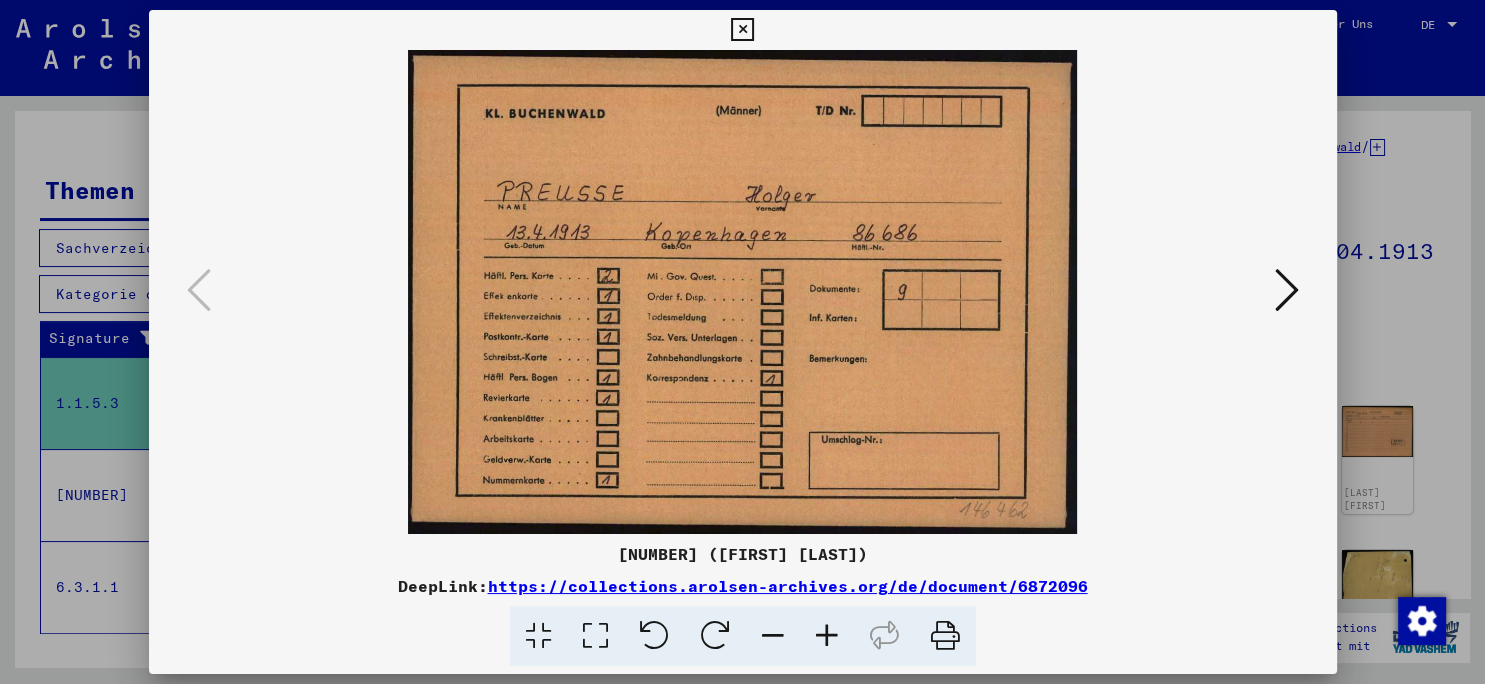 click at bounding box center (1287, 290) 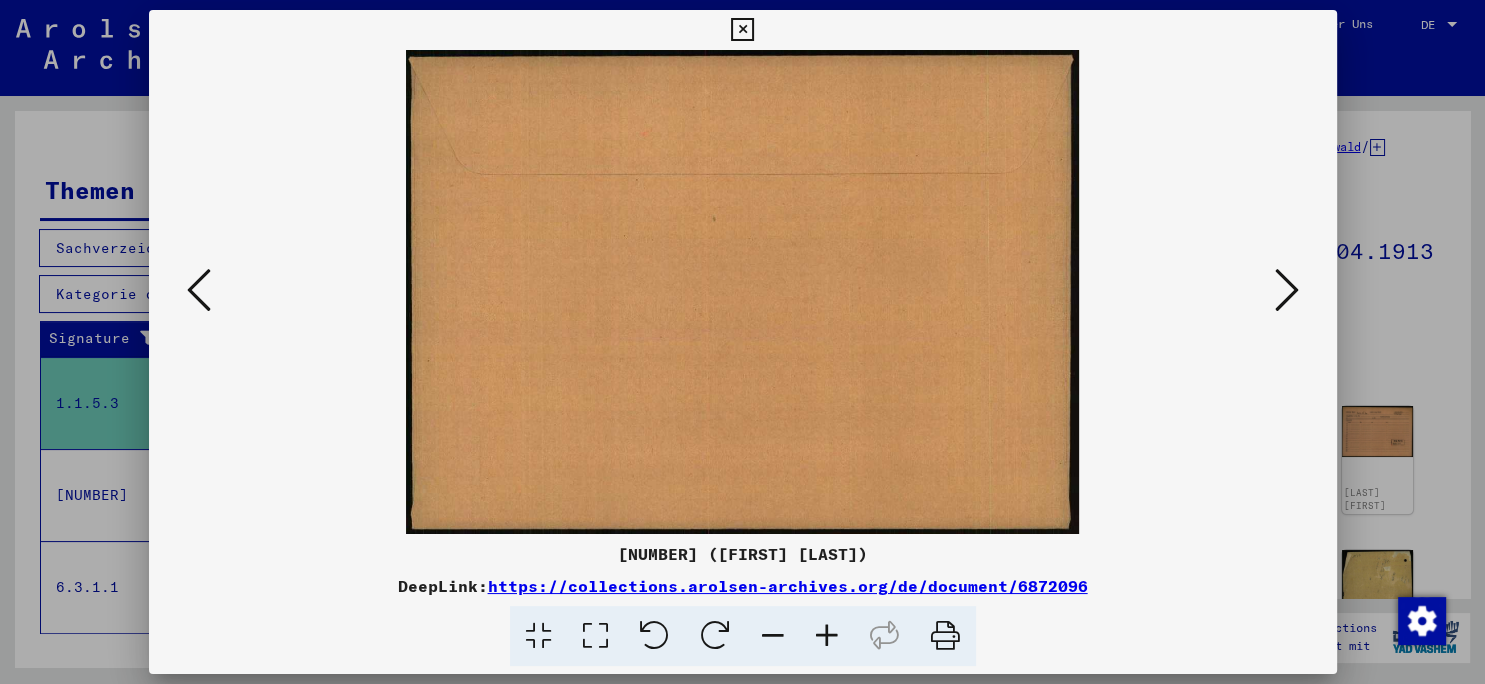 click at bounding box center [1287, 290] 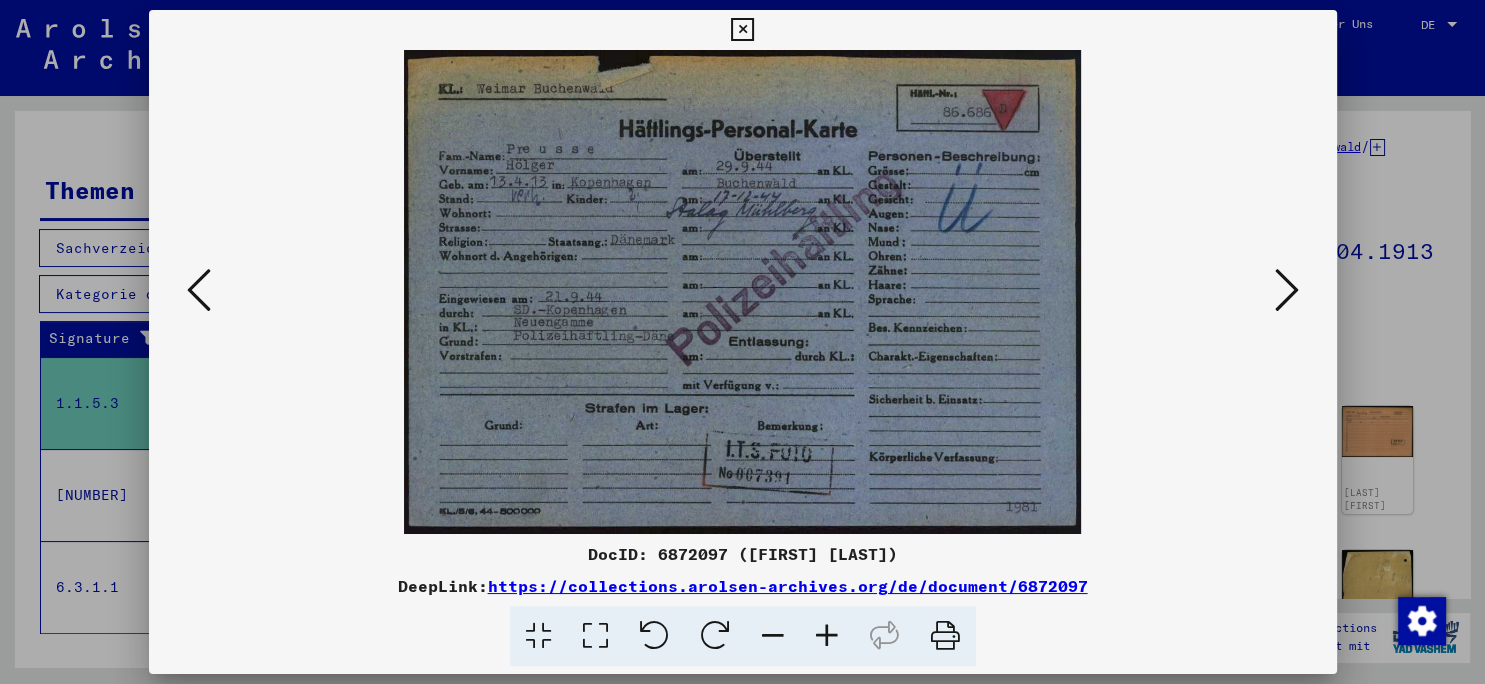 click at bounding box center (1287, 290) 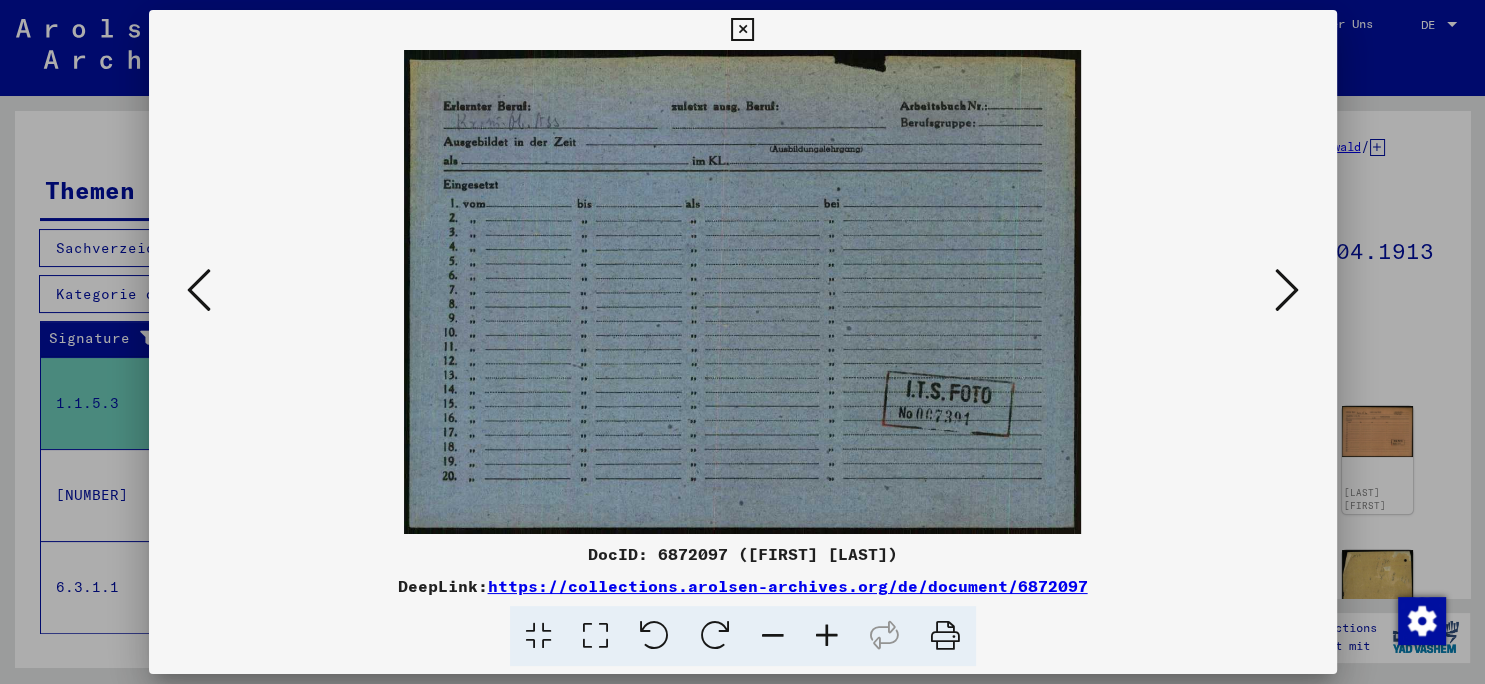 click at bounding box center [742, 342] 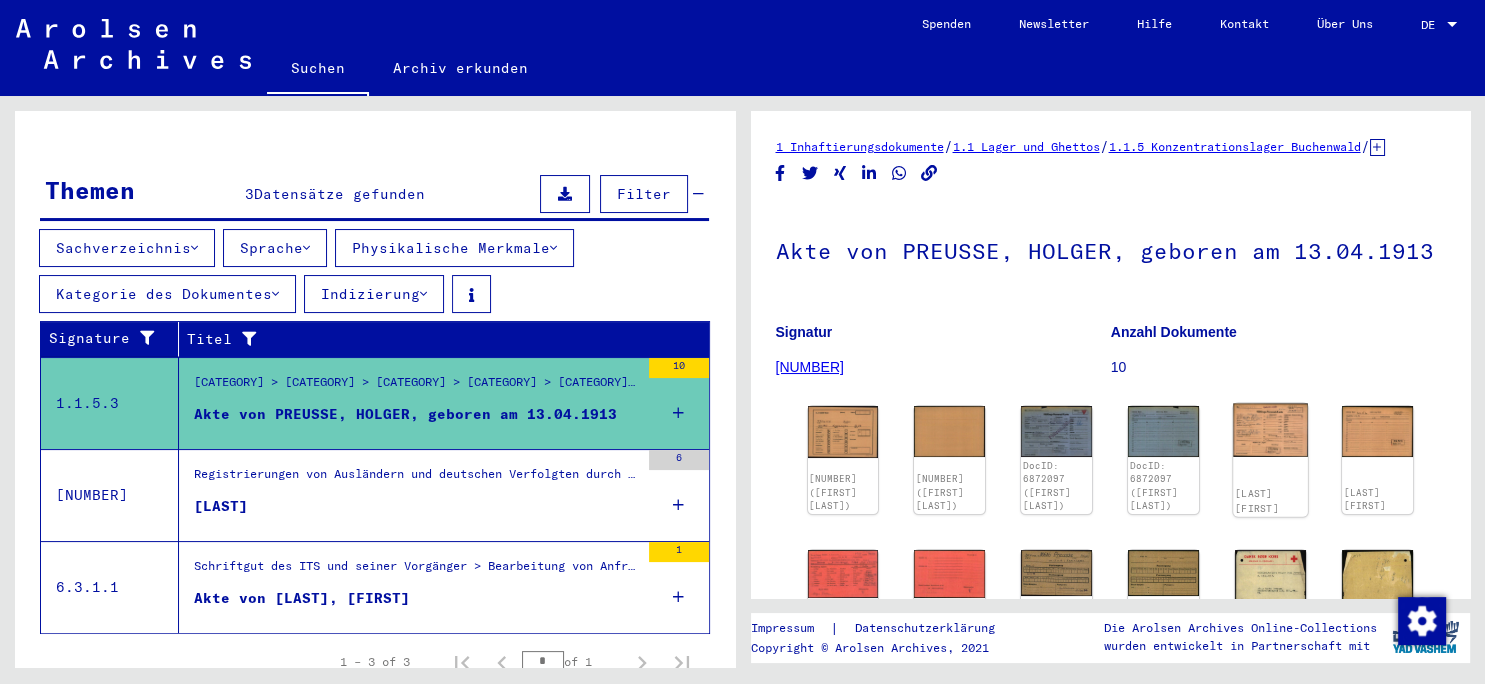 click 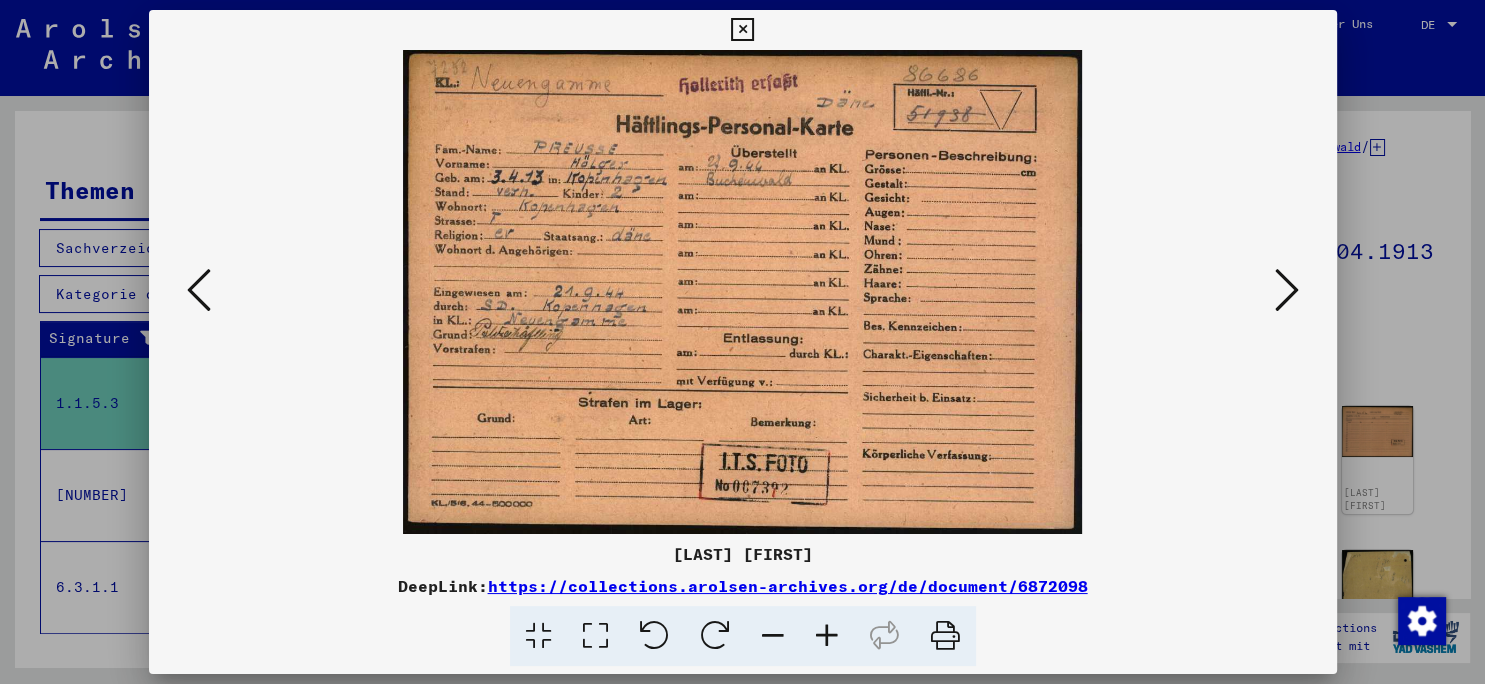 click at bounding box center [742, 30] 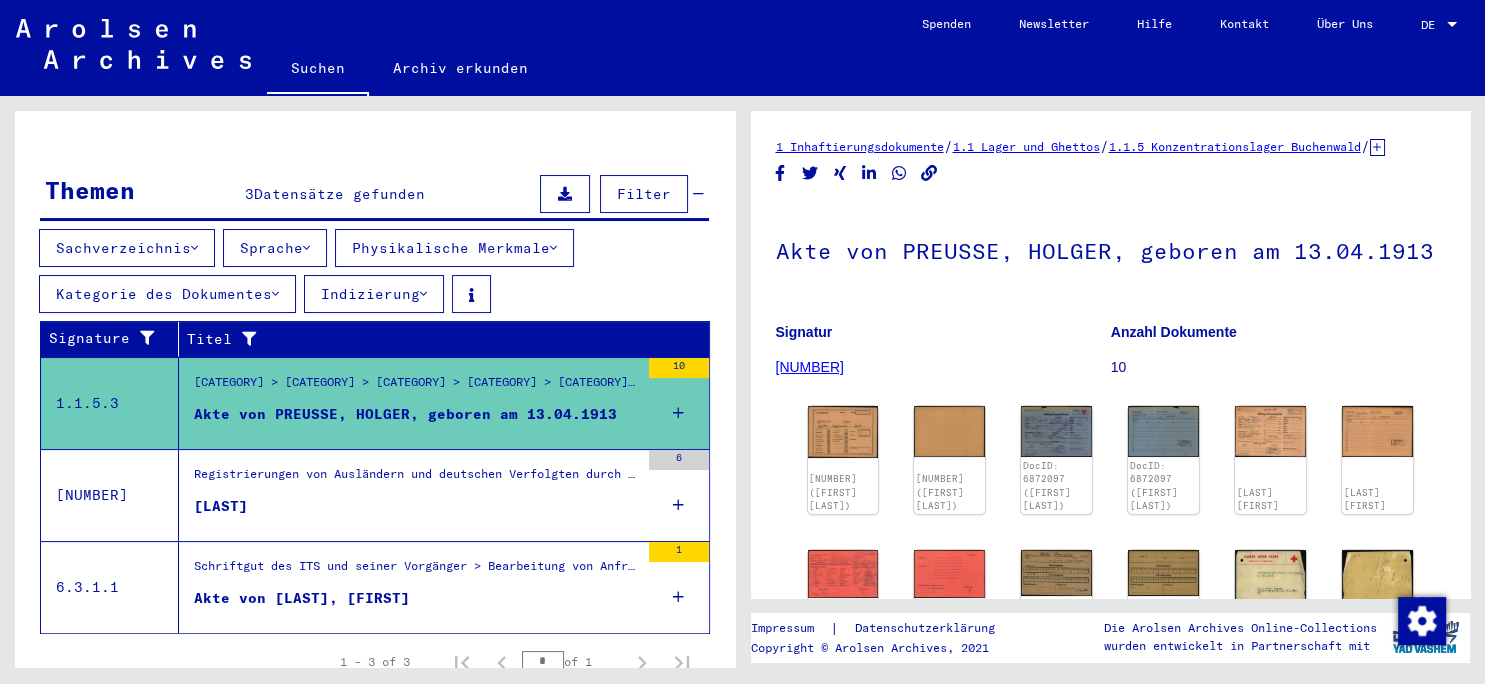 click on "Akte von [LAST], [FIRST]" at bounding box center (302, 598) 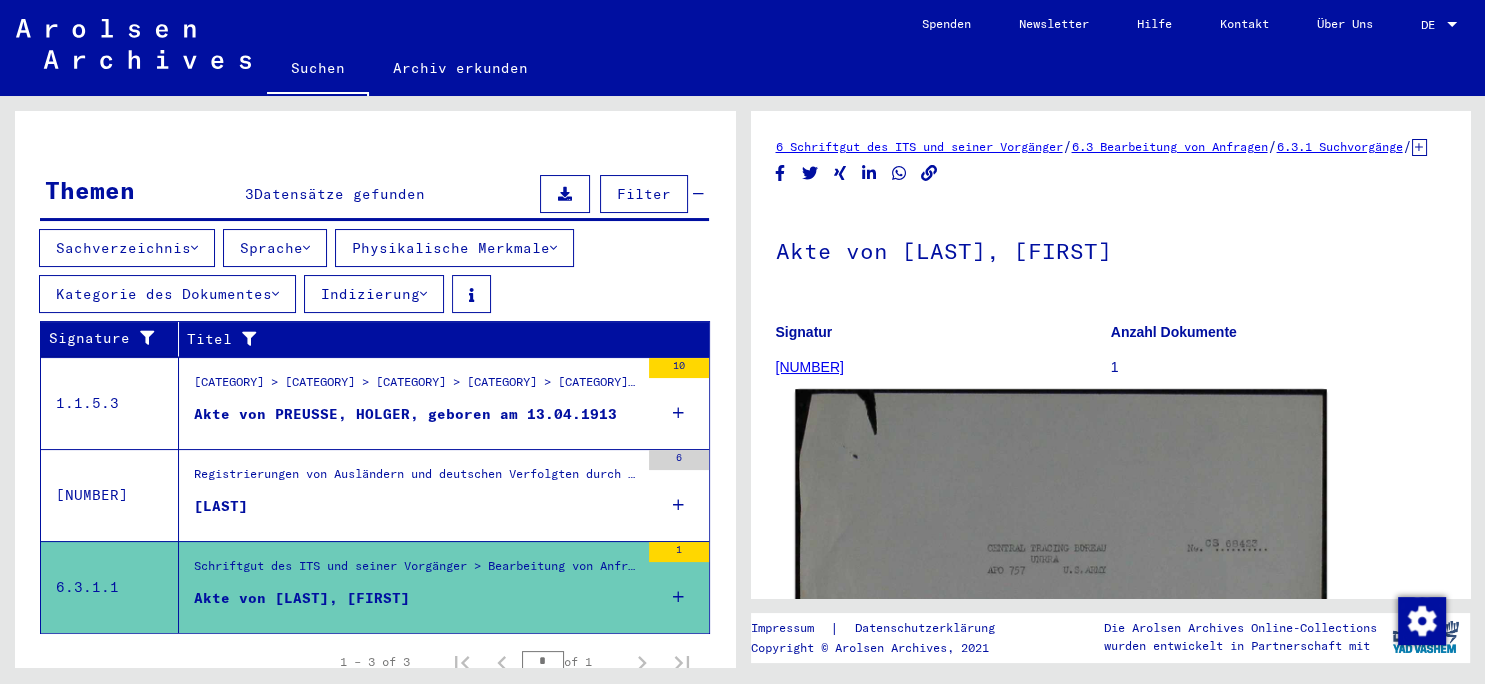click 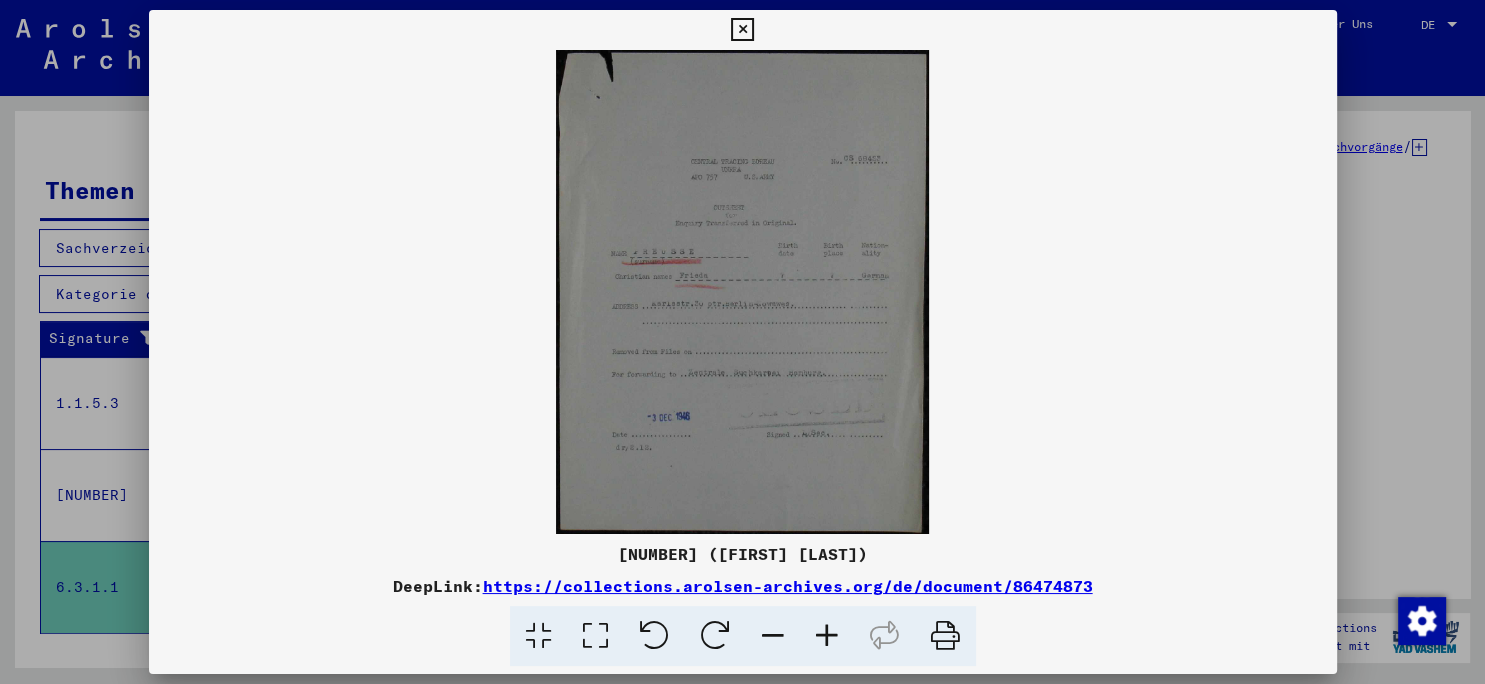 click at bounding box center [743, 292] 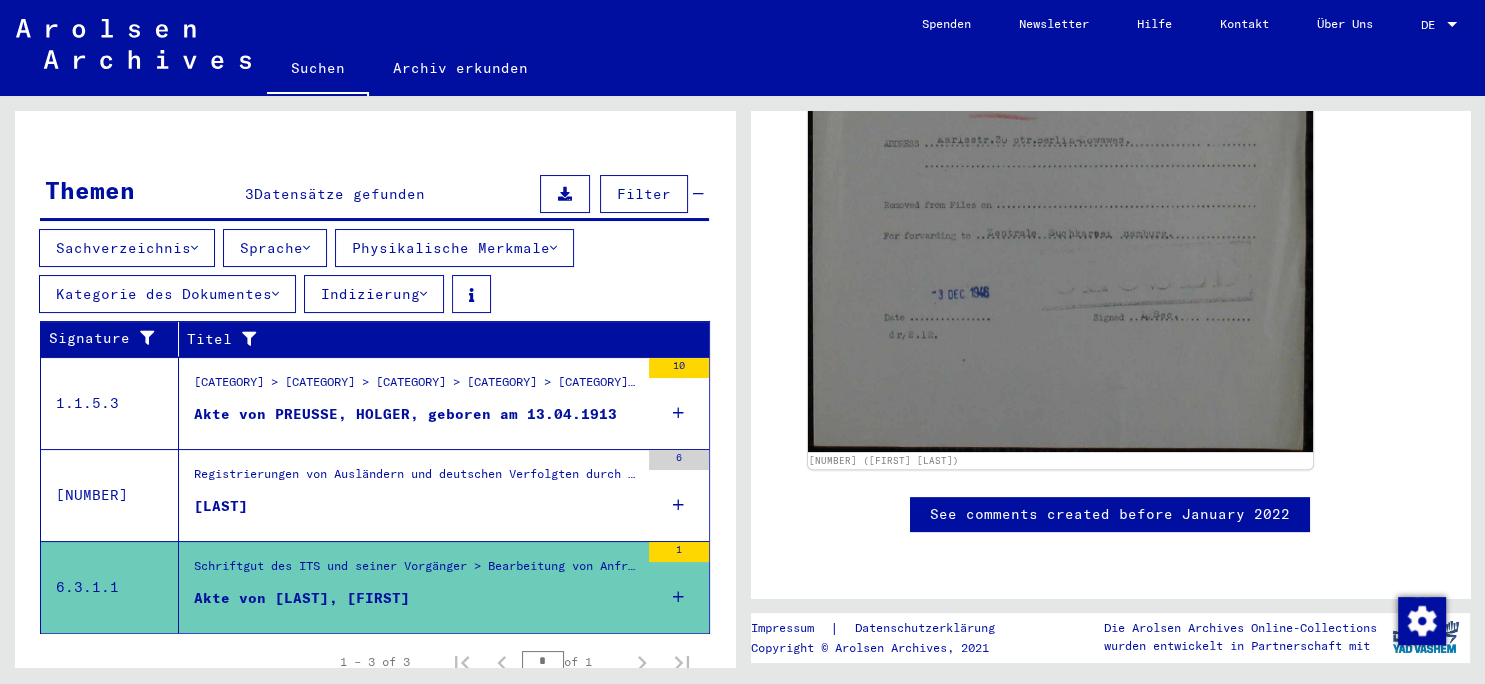 scroll, scrollTop: 661, scrollLeft: 0, axis: vertical 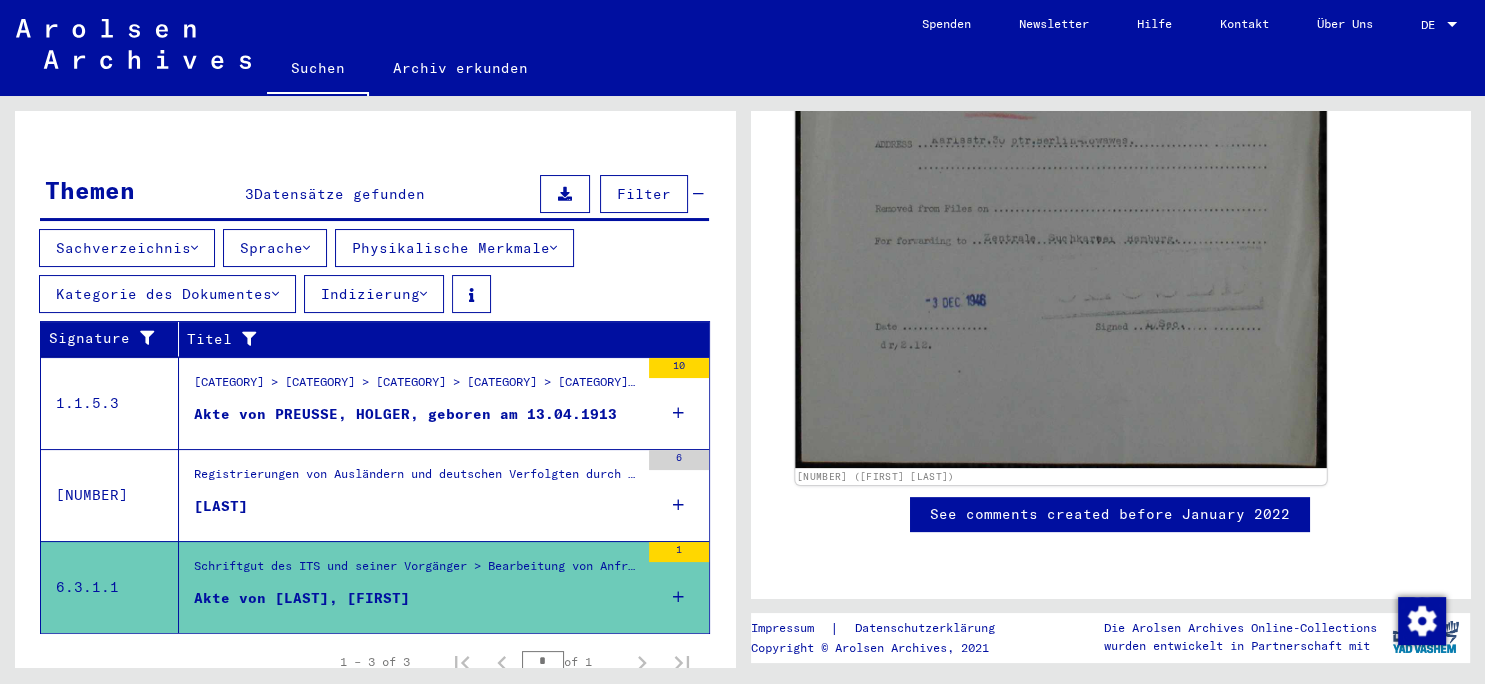 click 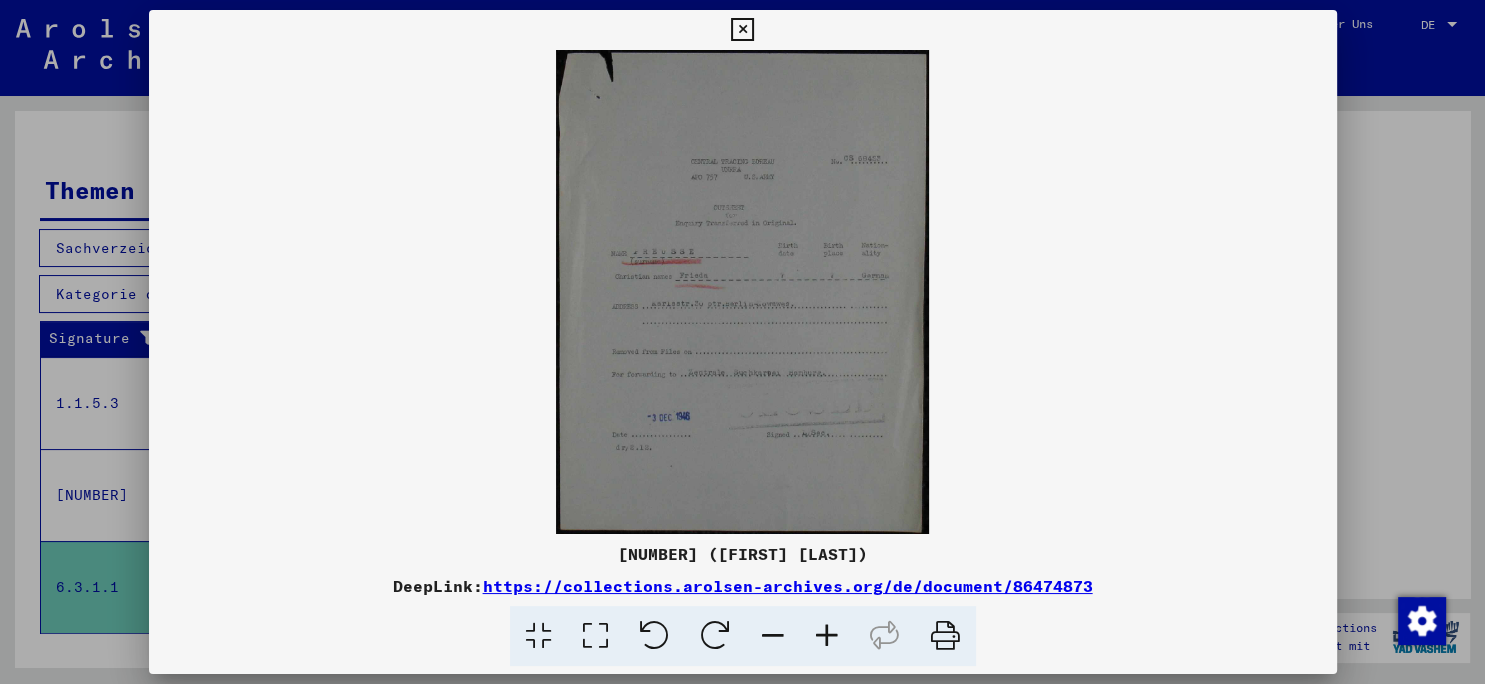 drag, startPoint x: 973, startPoint y: 290, endPoint x: 978, endPoint y: 302, distance: 13 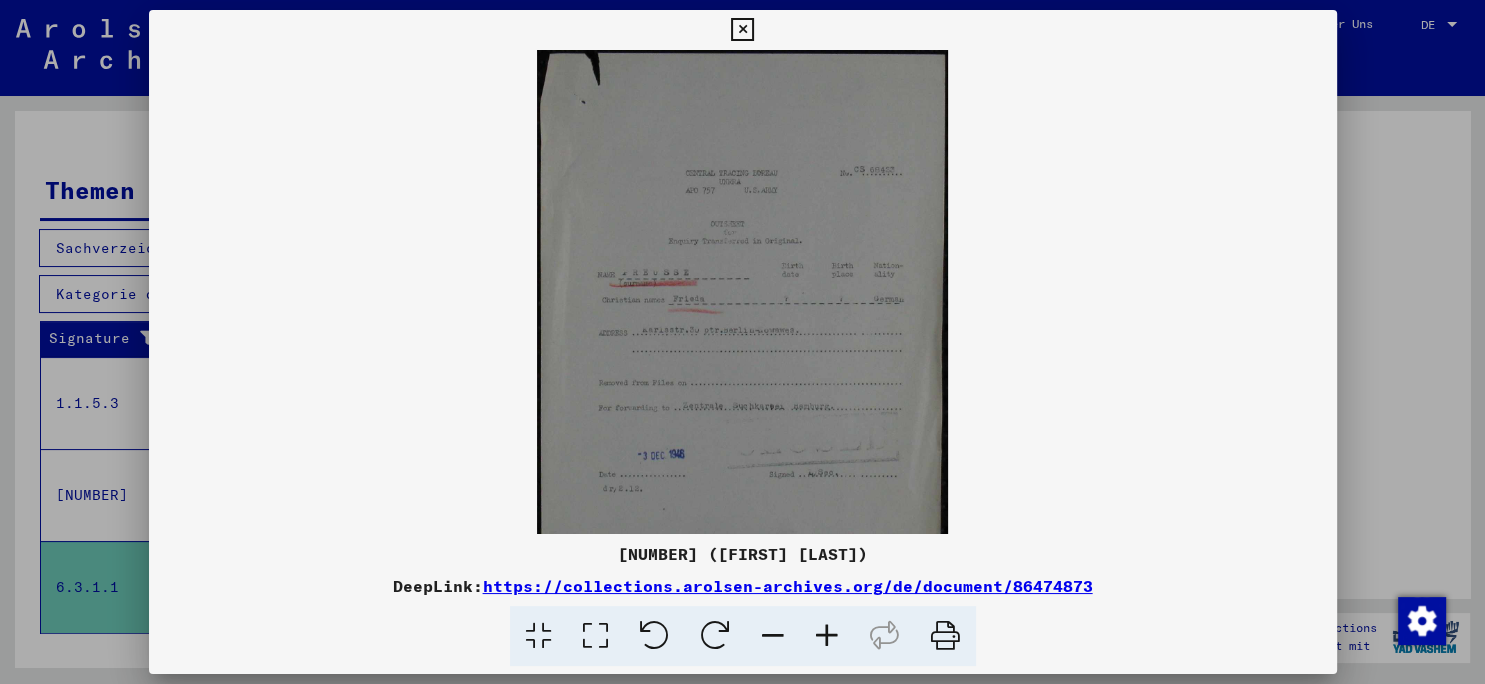 click at bounding box center (827, 636) 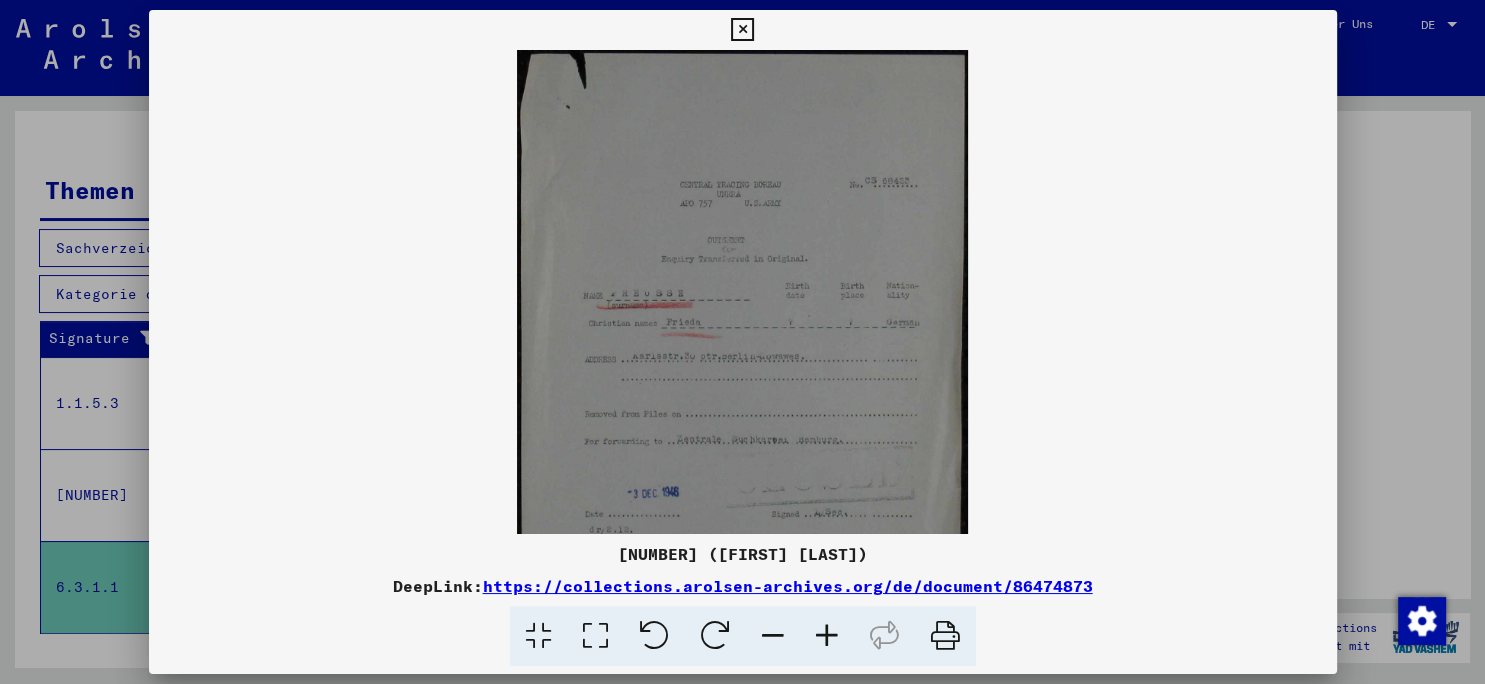click at bounding box center (827, 636) 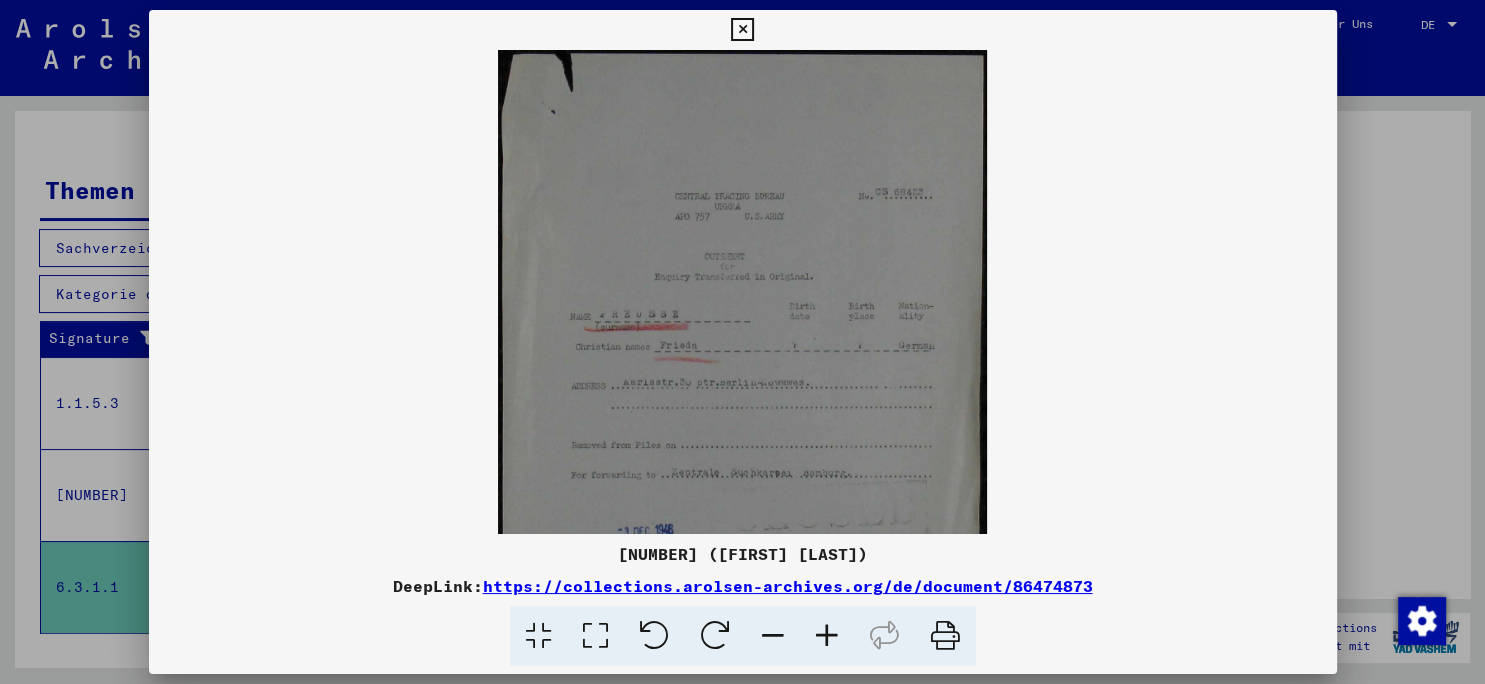 click at bounding box center [827, 636] 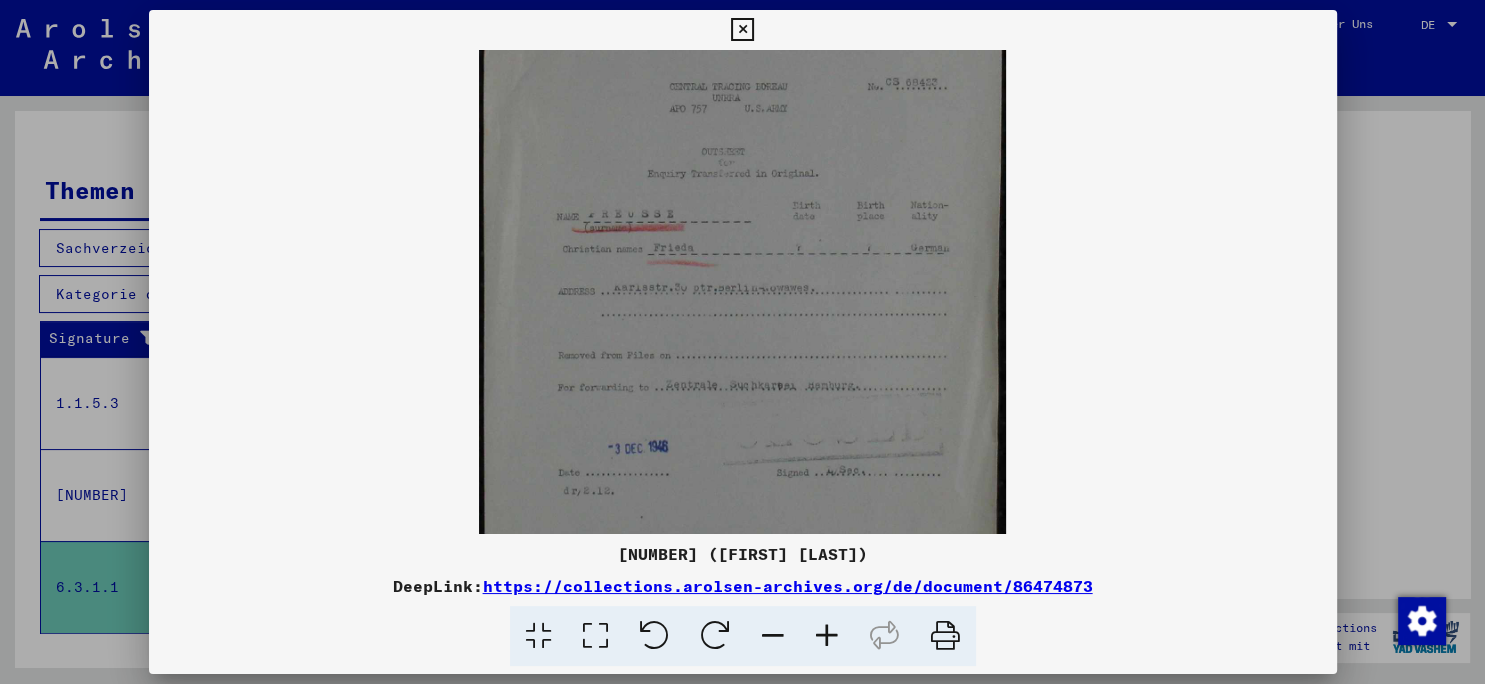 scroll, scrollTop: 124, scrollLeft: 0, axis: vertical 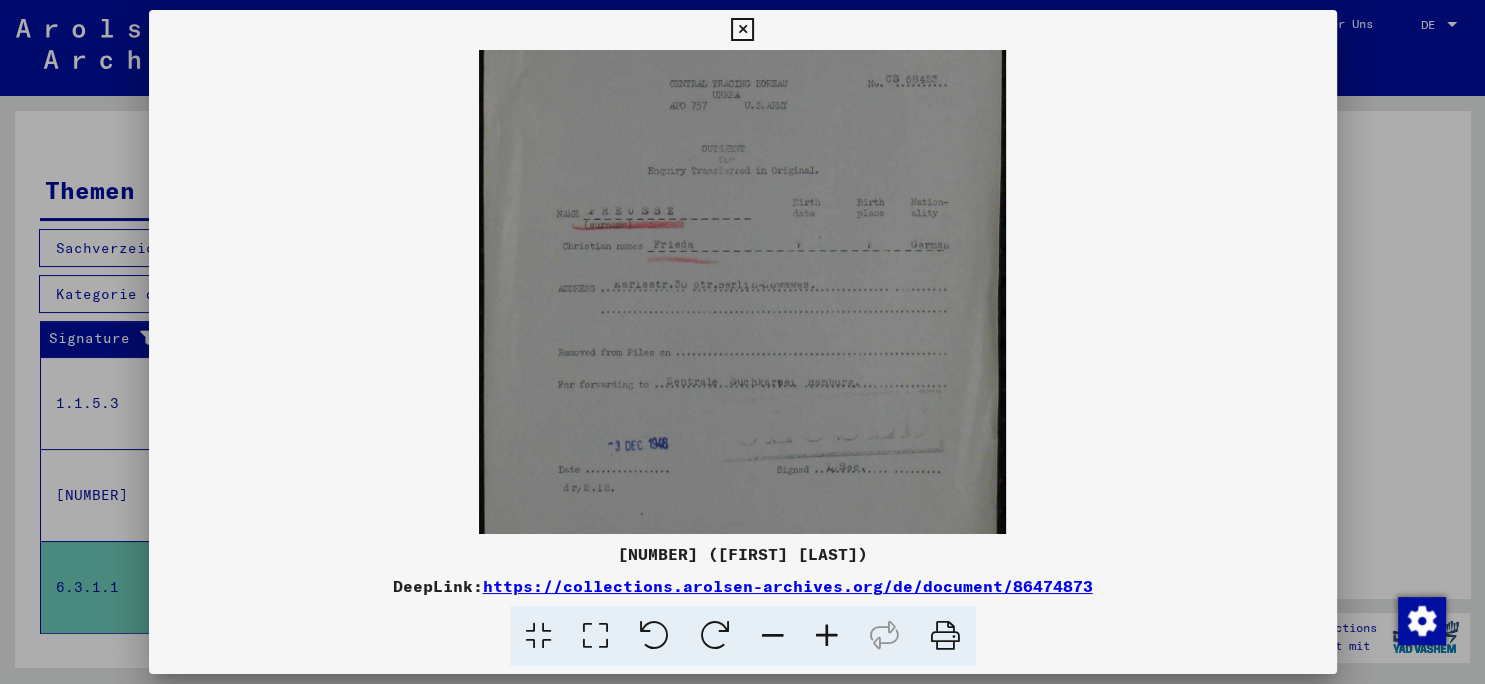 drag, startPoint x: 826, startPoint y: 461, endPoint x: 804, endPoint y: 337, distance: 125.93649 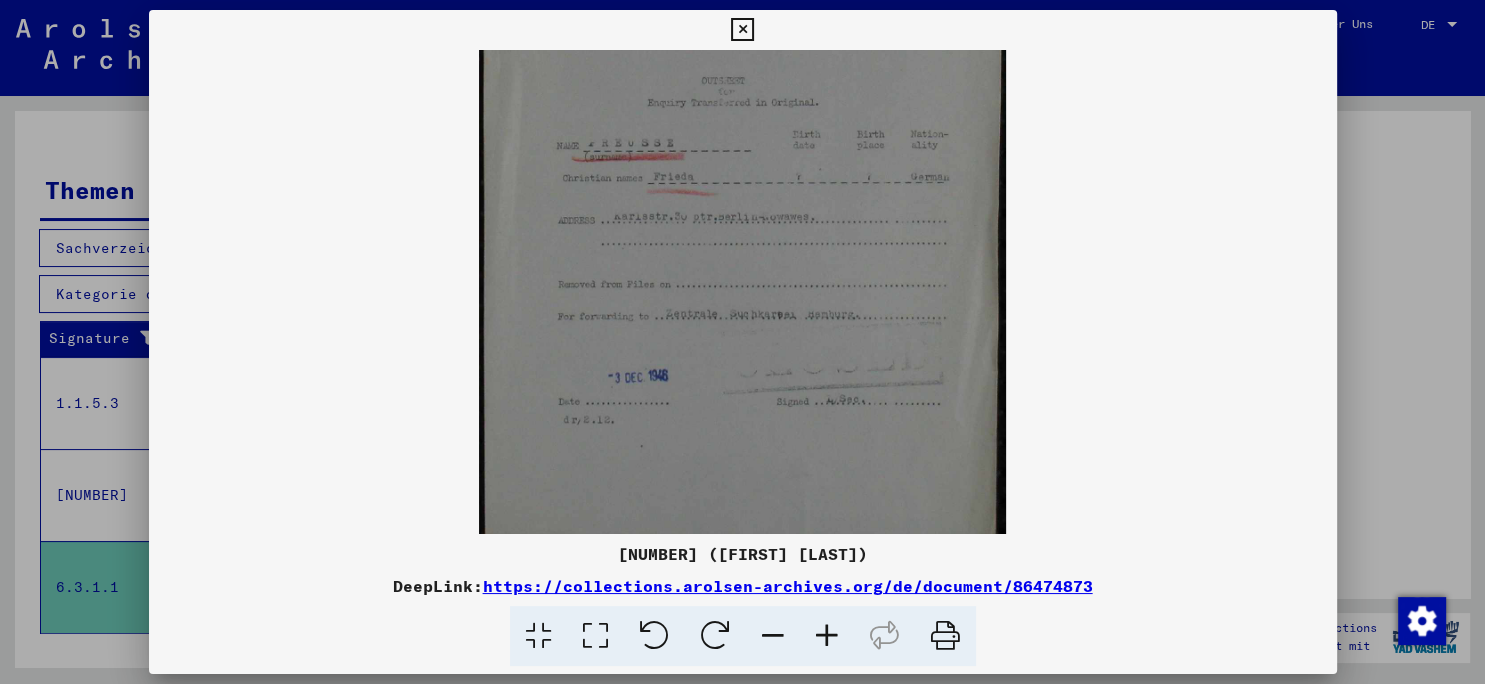 scroll, scrollTop: 200, scrollLeft: 0, axis: vertical 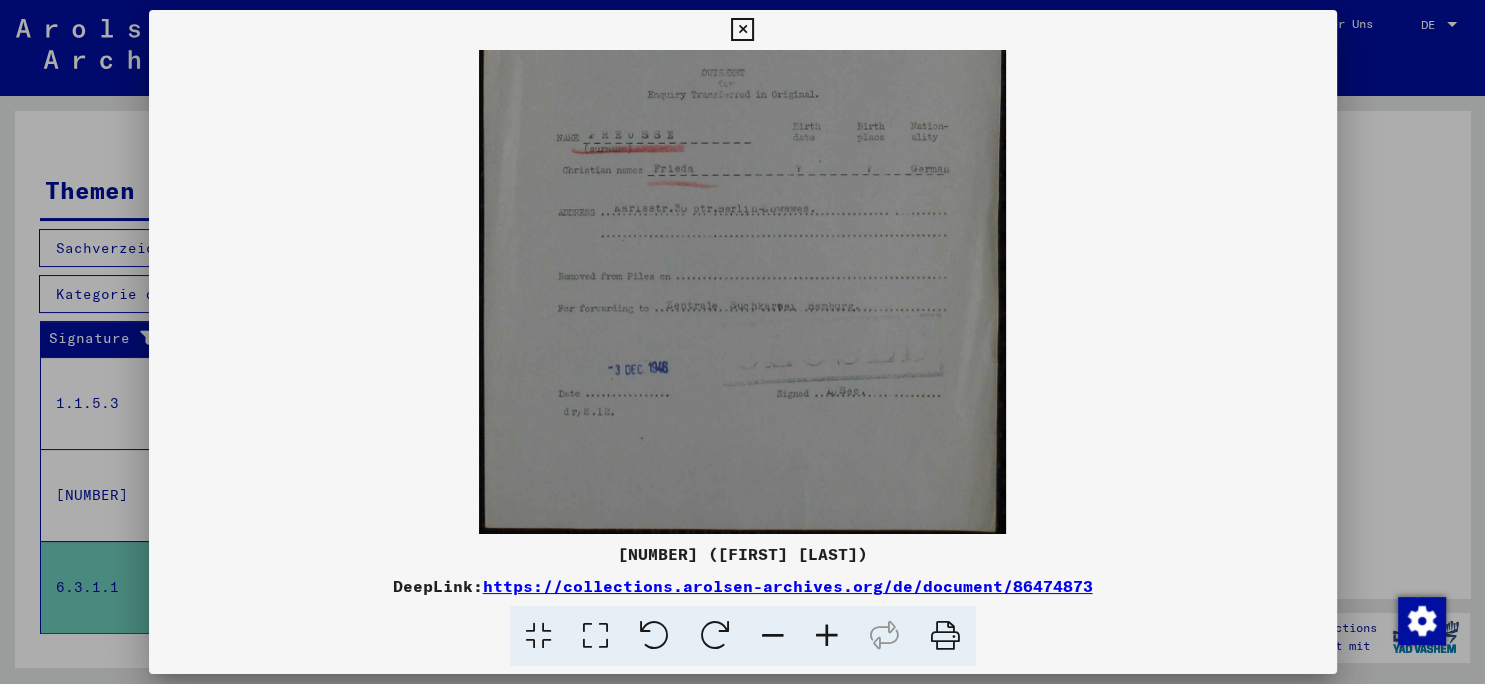 drag, startPoint x: 724, startPoint y: 389, endPoint x: 701, endPoint y: 221, distance: 169.5671 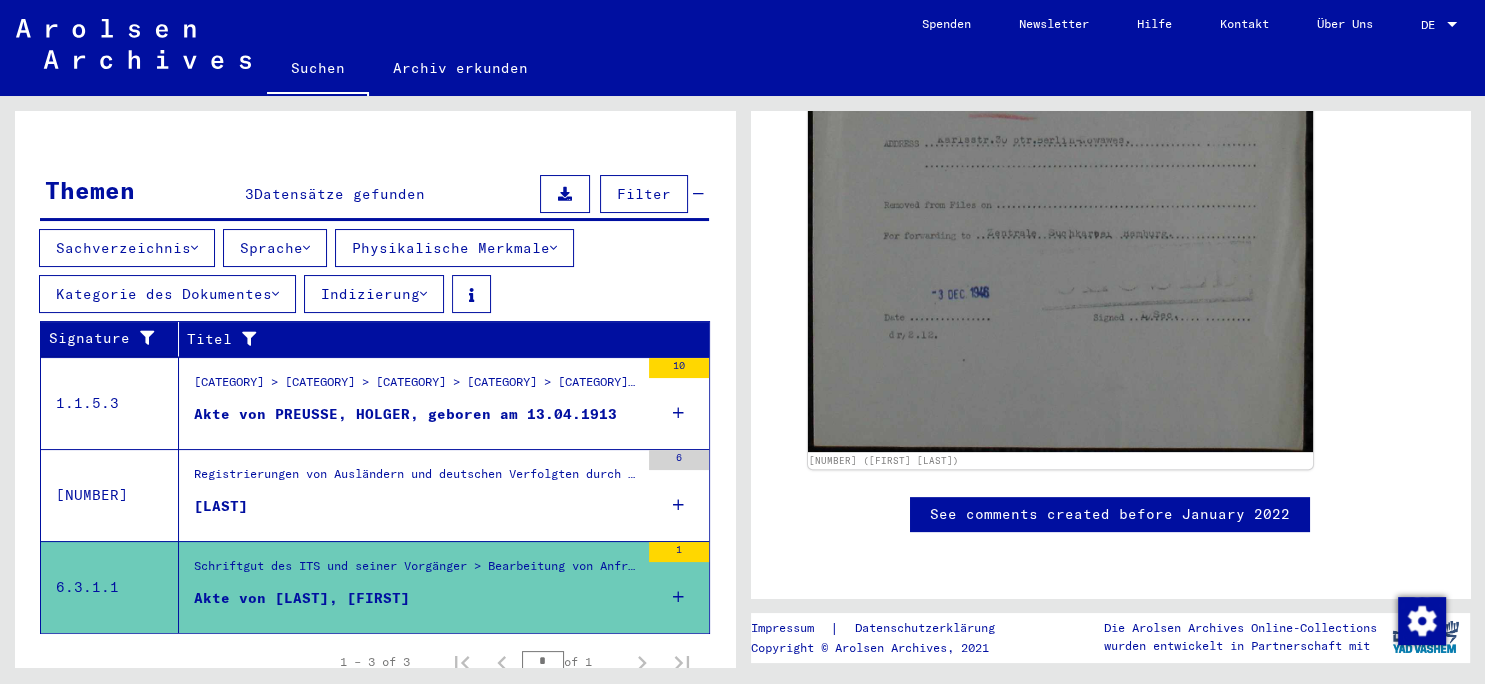 click on "Suchen" 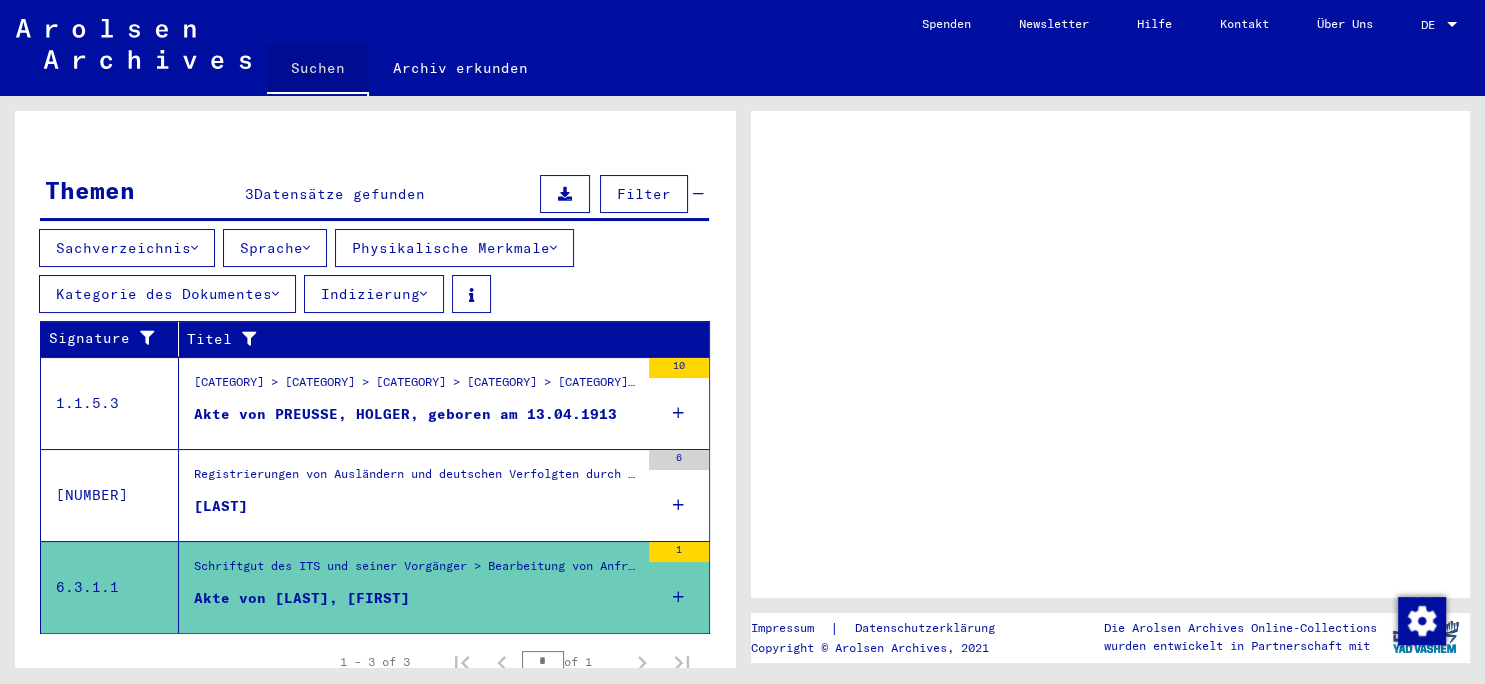 scroll, scrollTop: 0, scrollLeft: 0, axis: both 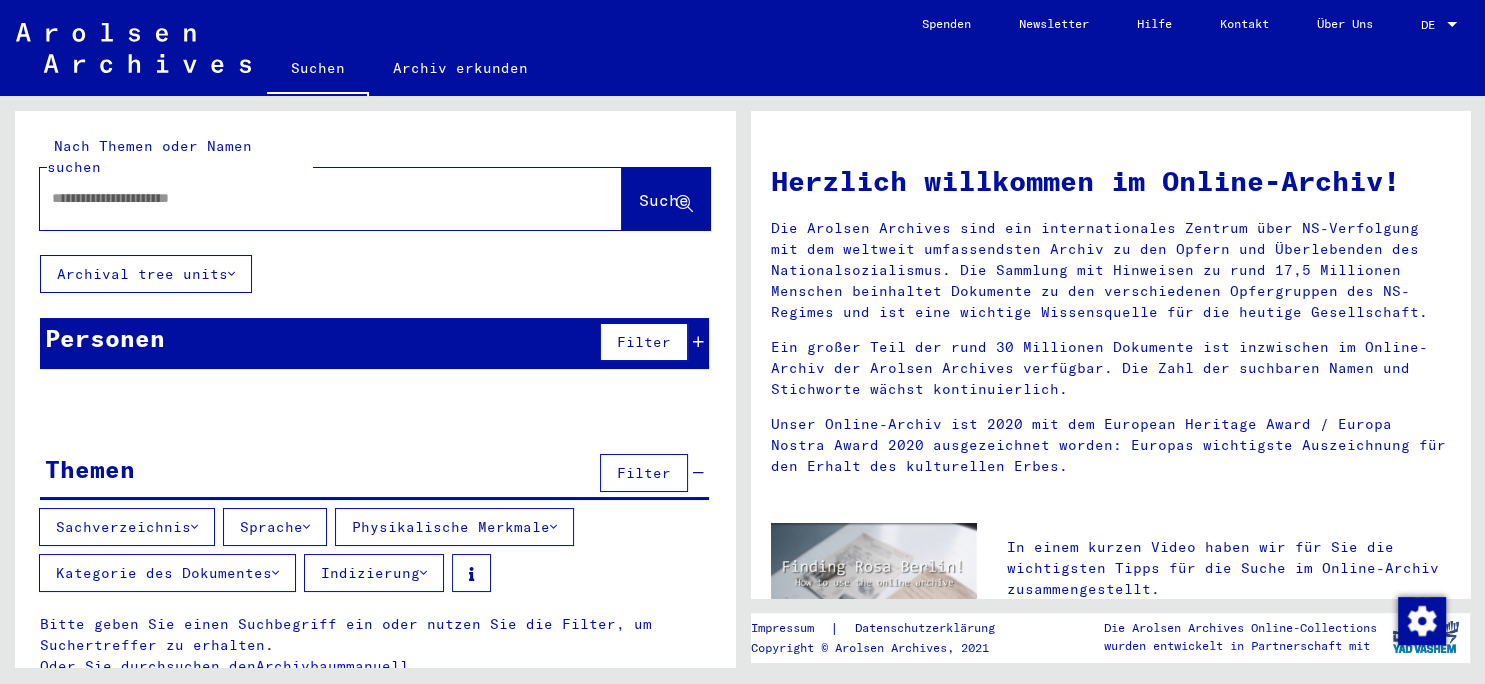 click at bounding box center (307, 198) 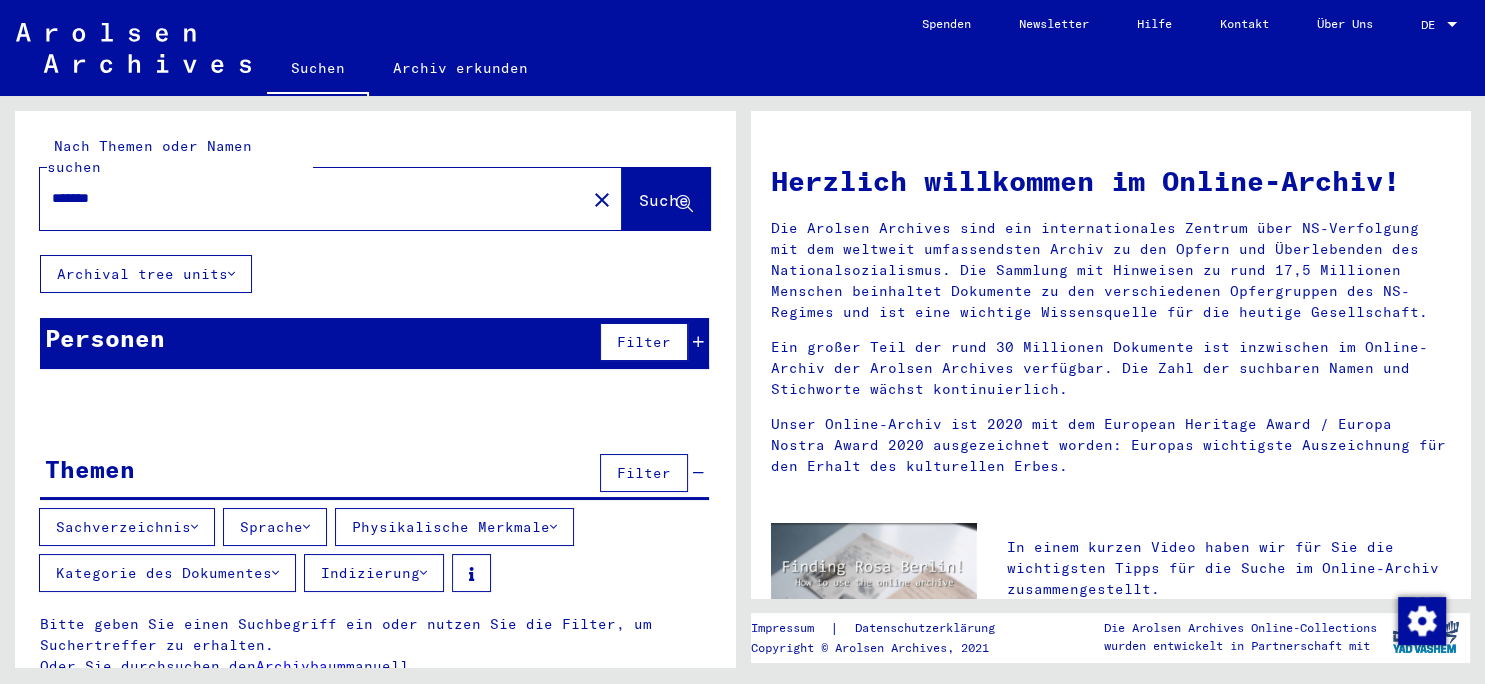 type on "*******" 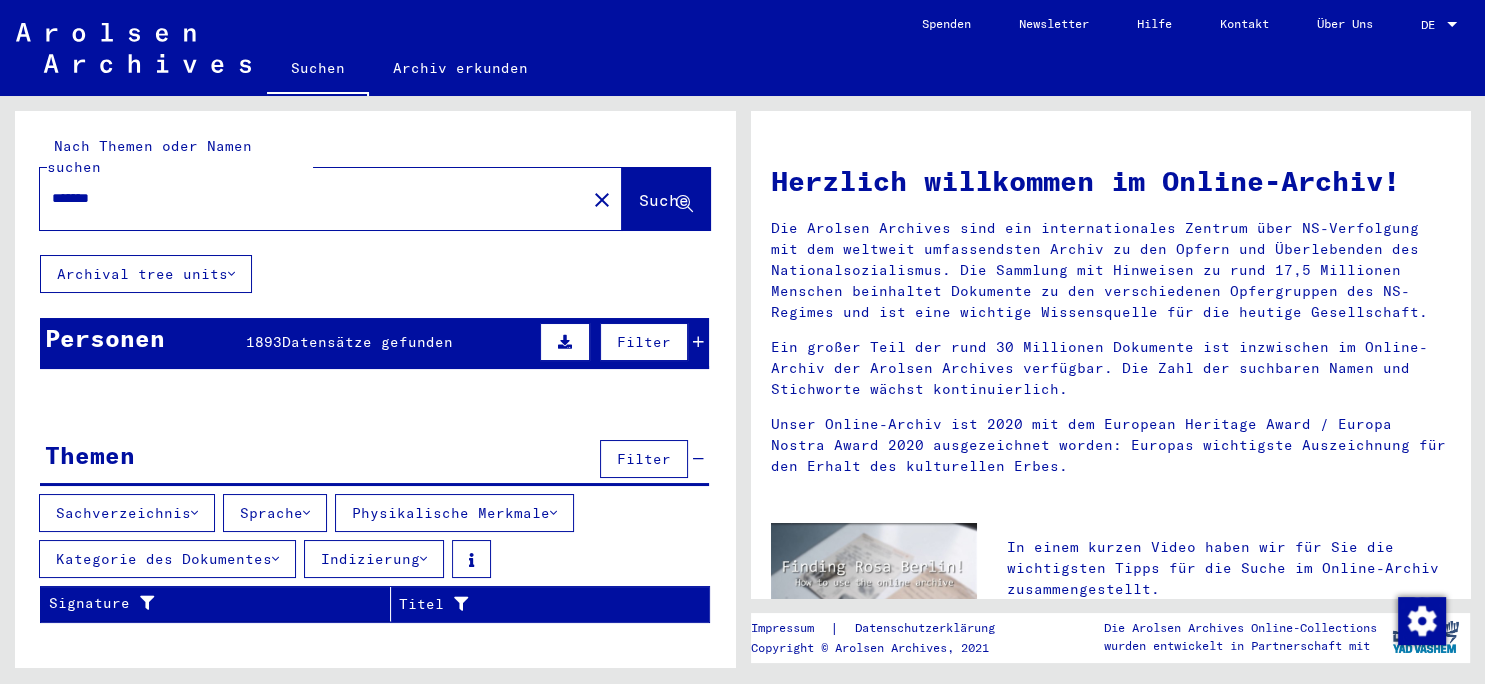 click on "Filter" at bounding box center [644, 342] 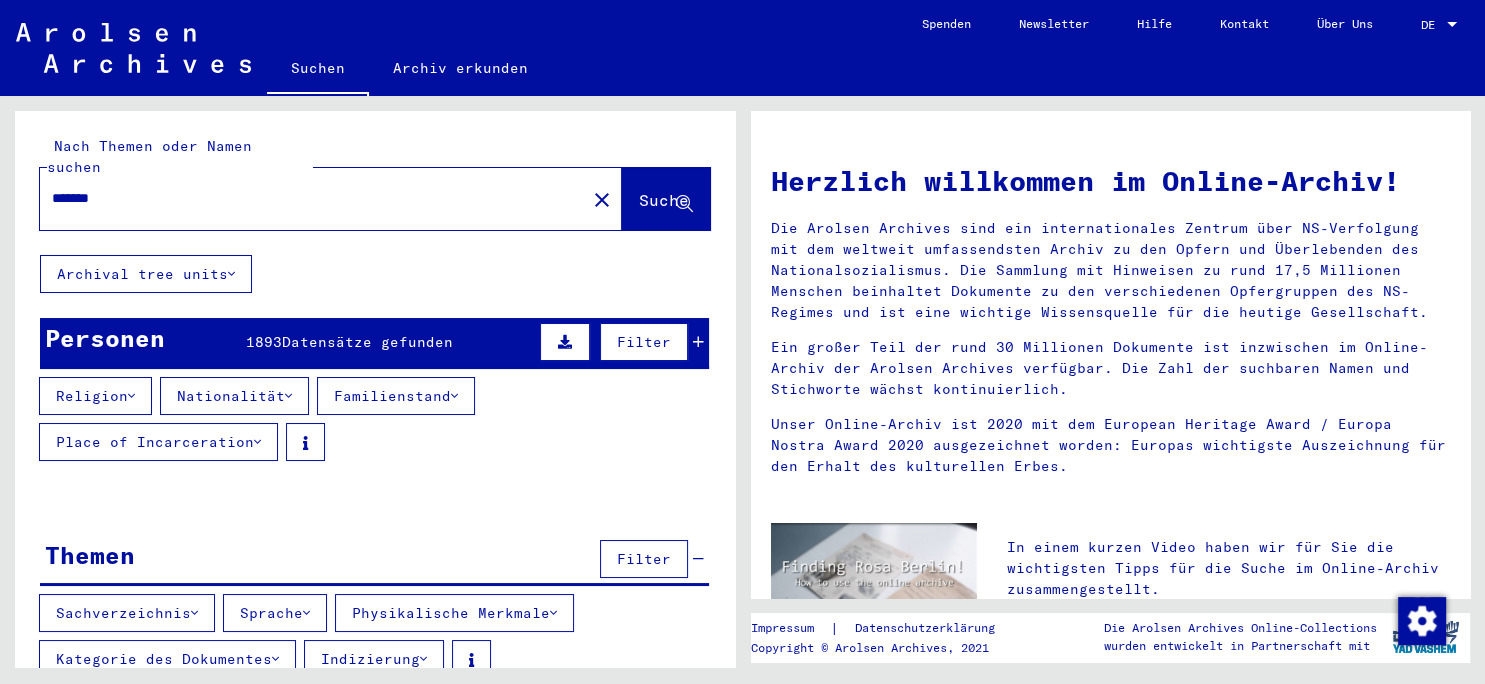 click on "Religion" at bounding box center (95, 396) 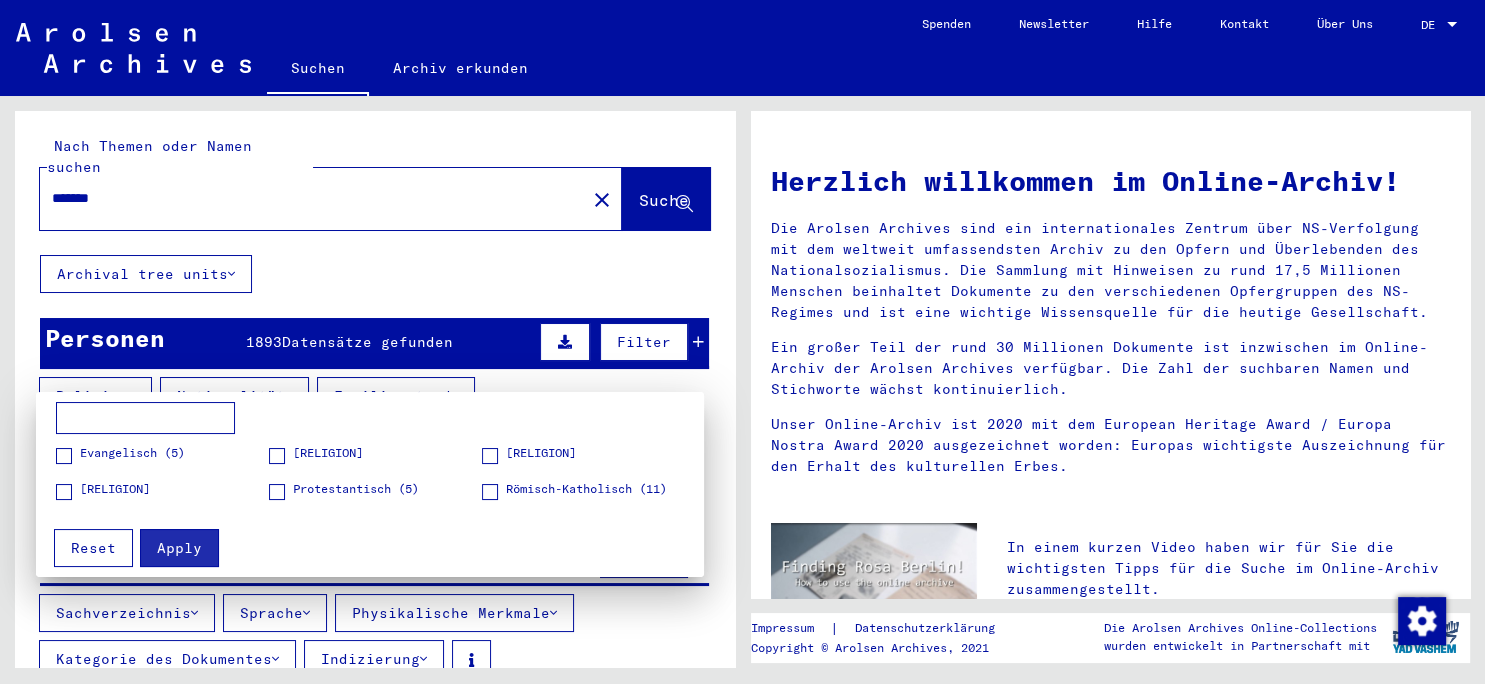 click at bounding box center (277, 456) 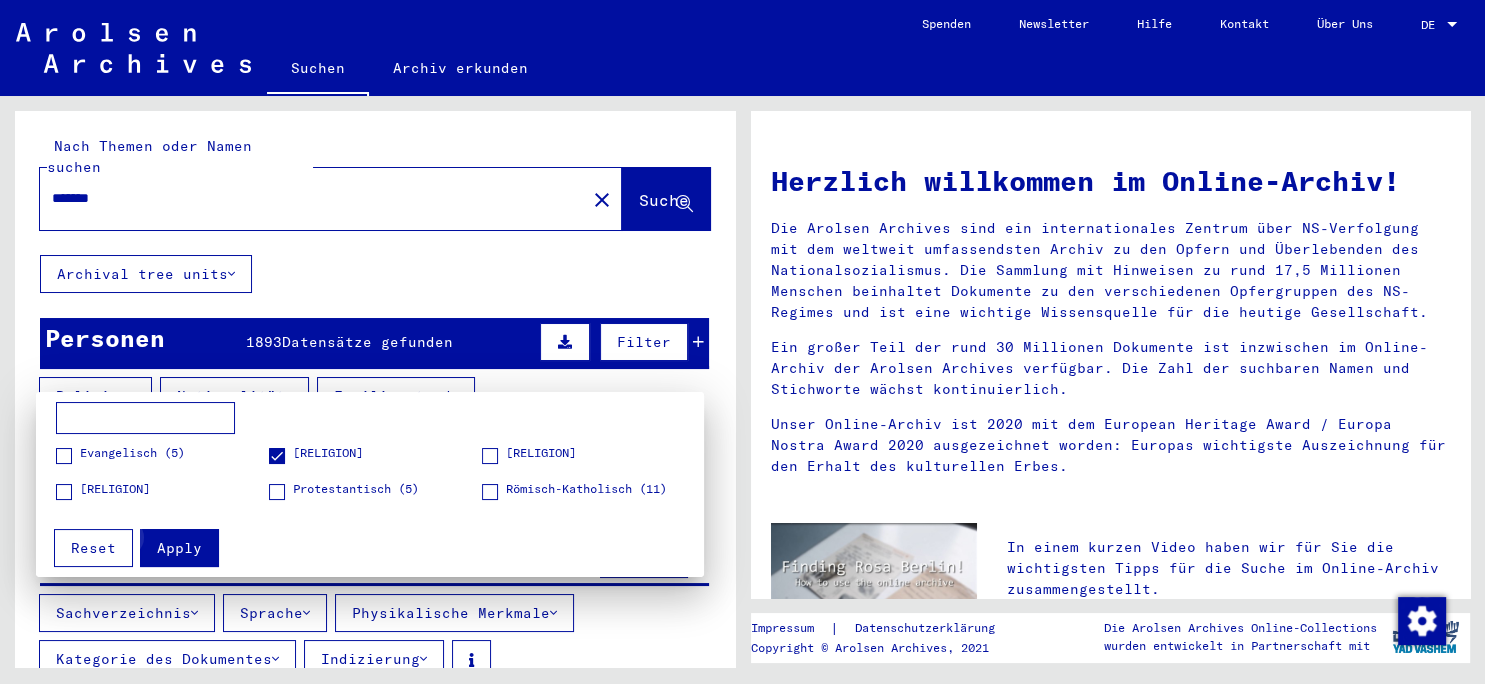 click on "Apply" at bounding box center (179, 548) 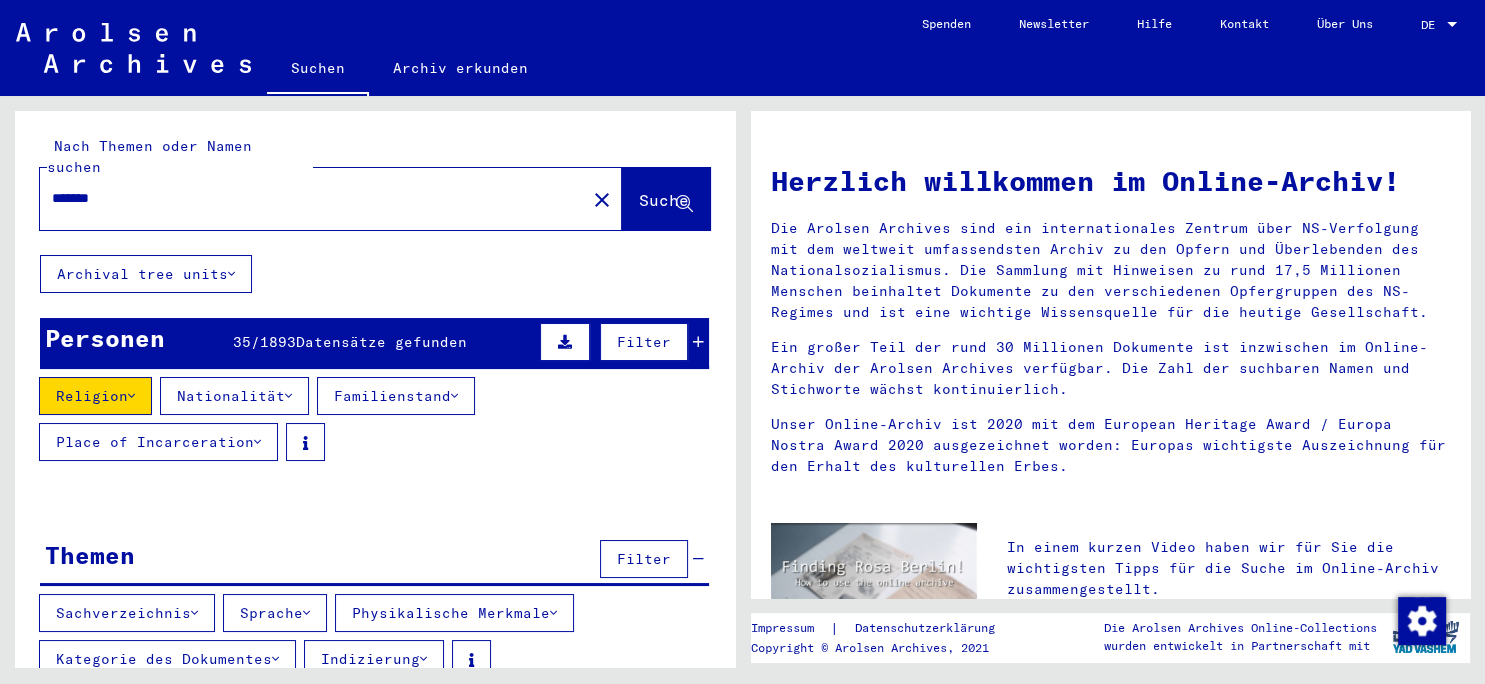 click on "Nationalität" at bounding box center (234, 396) 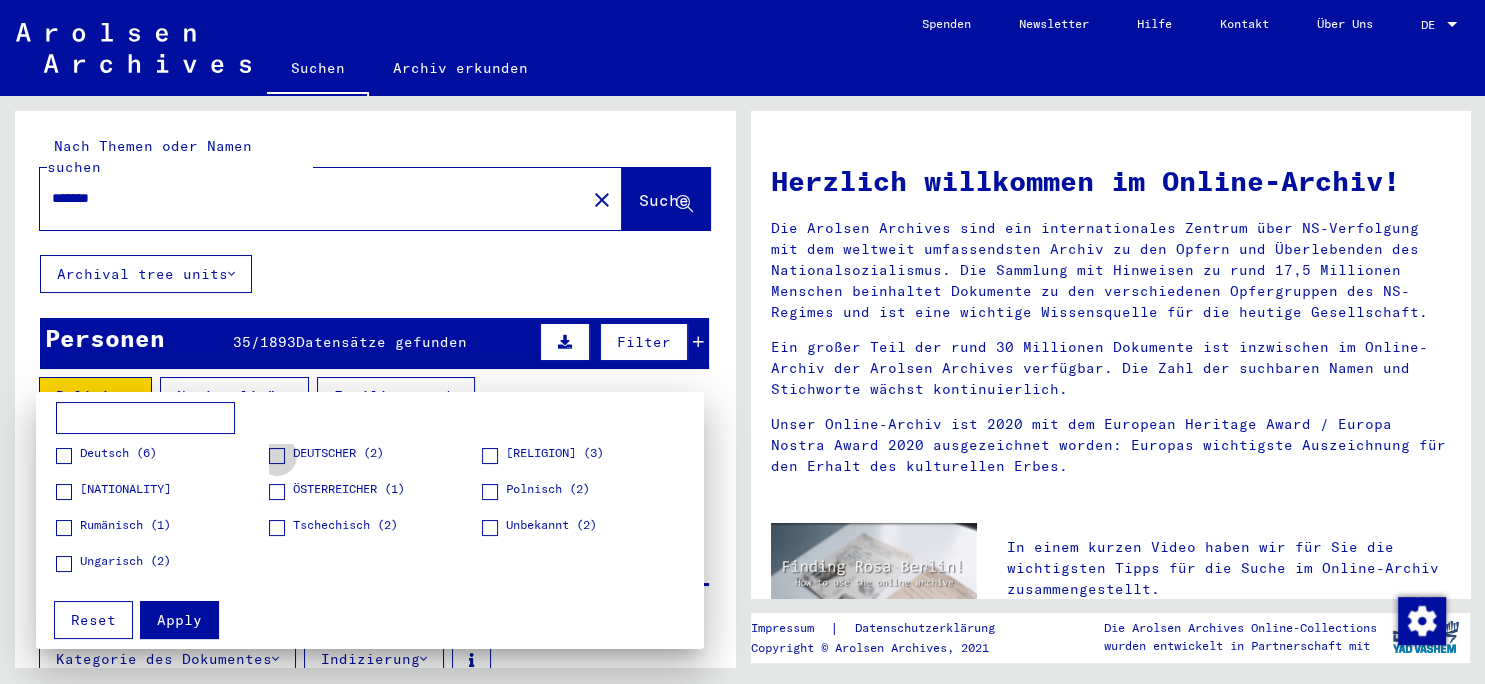 click at bounding box center (277, 456) 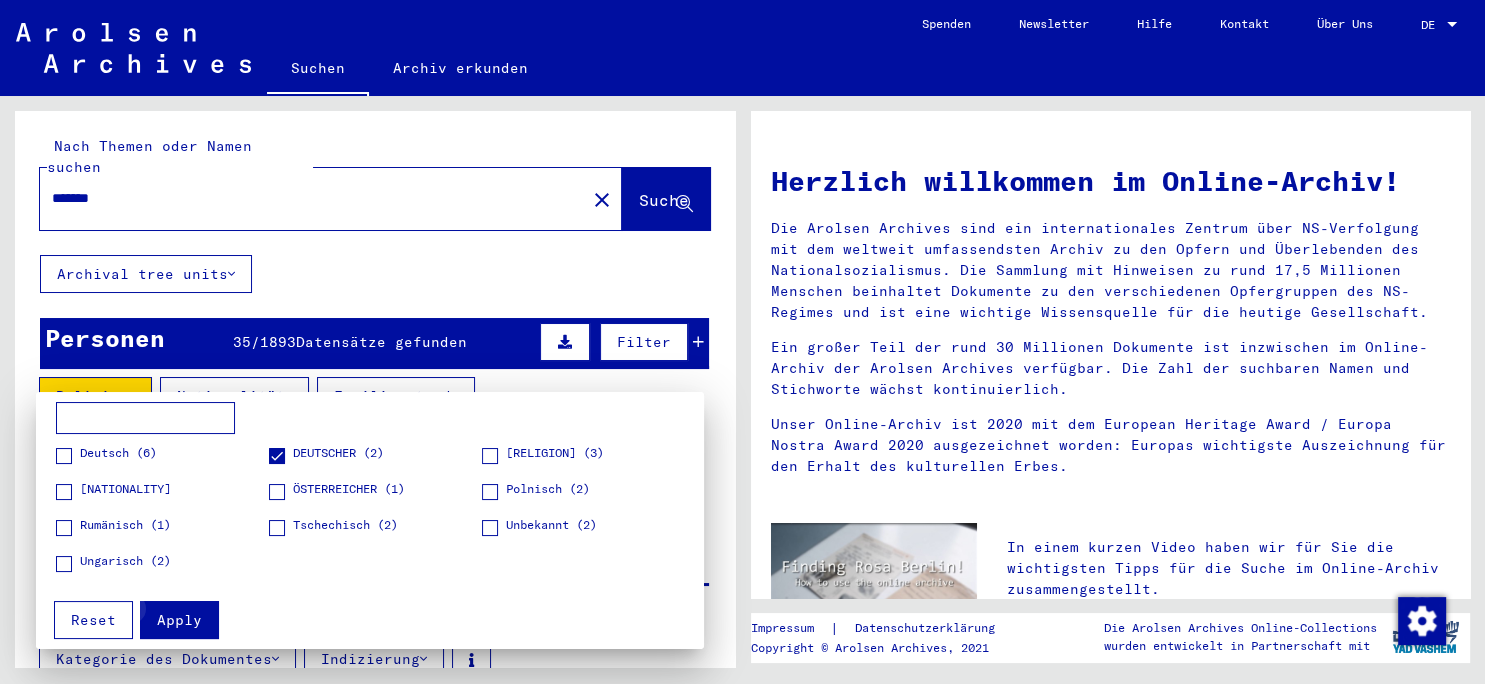 click on "Apply" at bounding box center [179, 620] 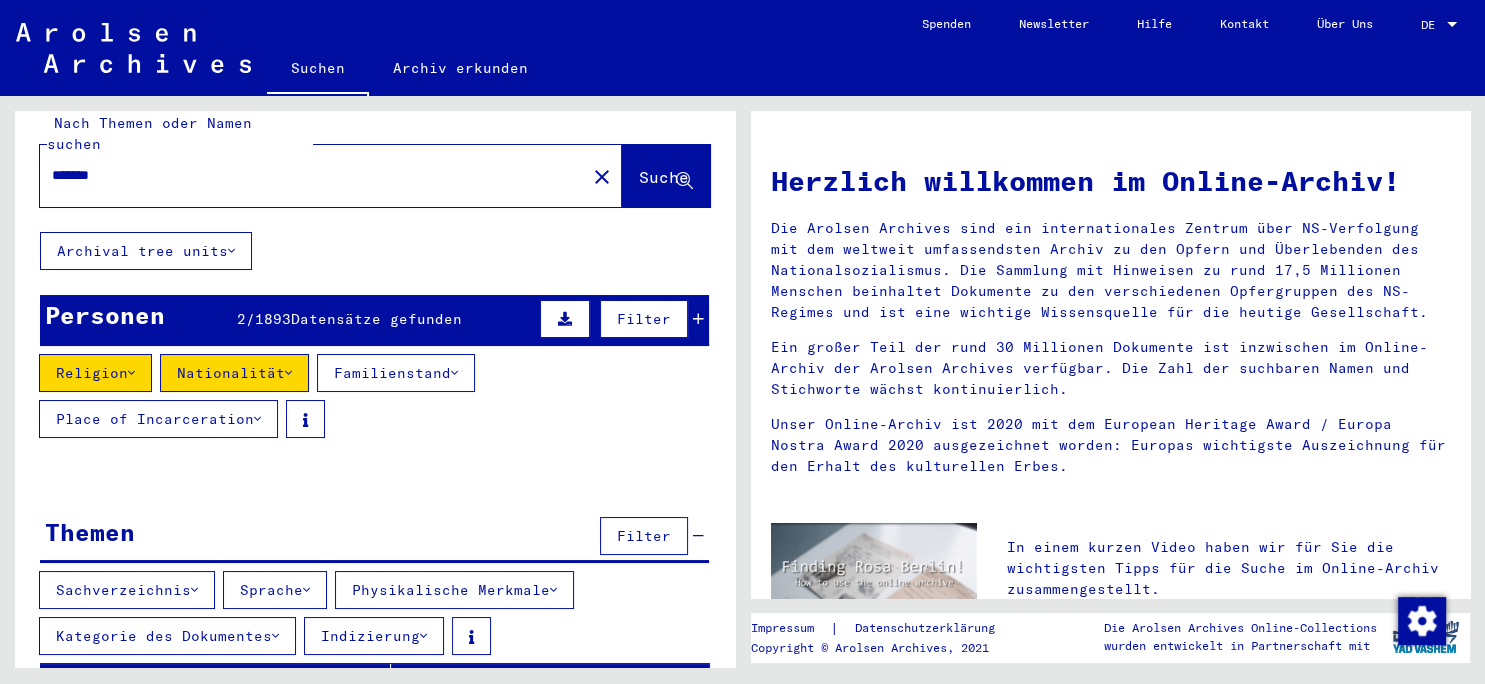 scroll, scrollTop: 30, scrollLeft: 0, axis: vertical 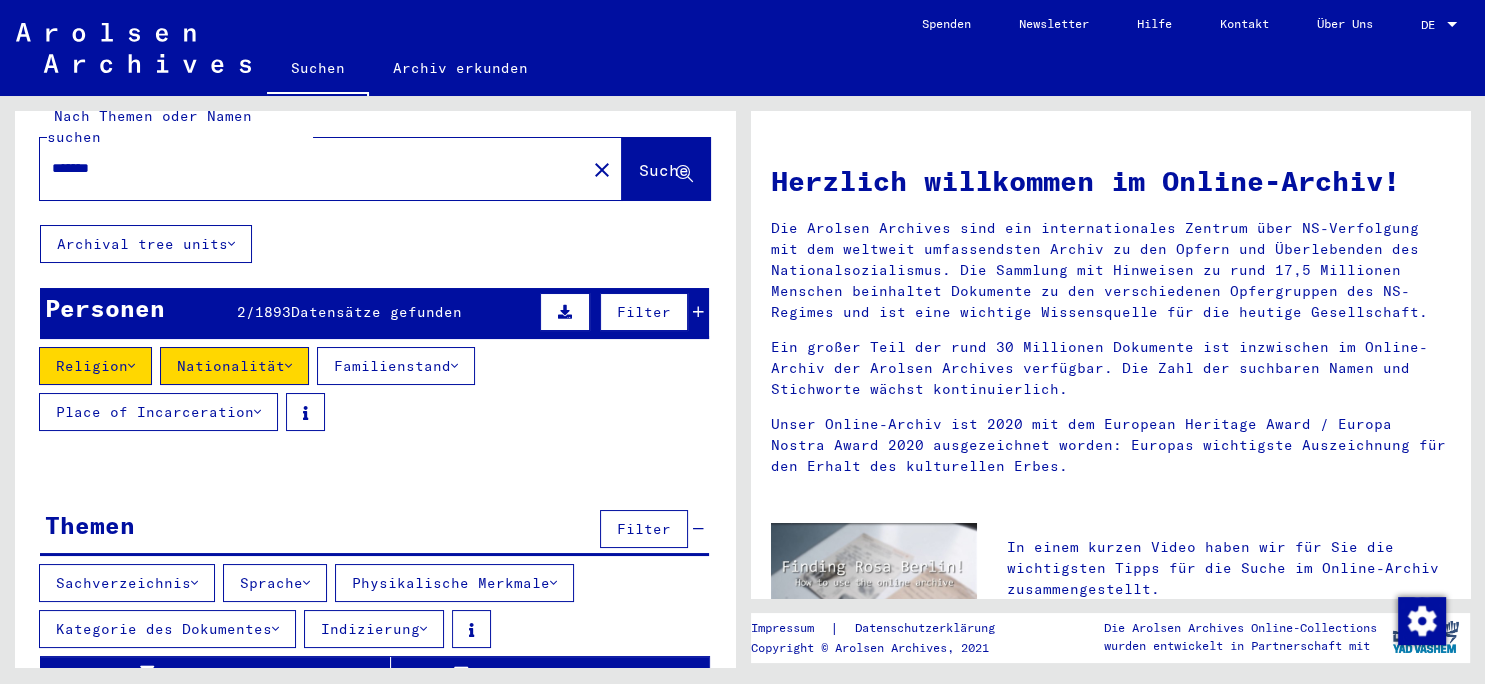 click at bounding box center (565, 312) 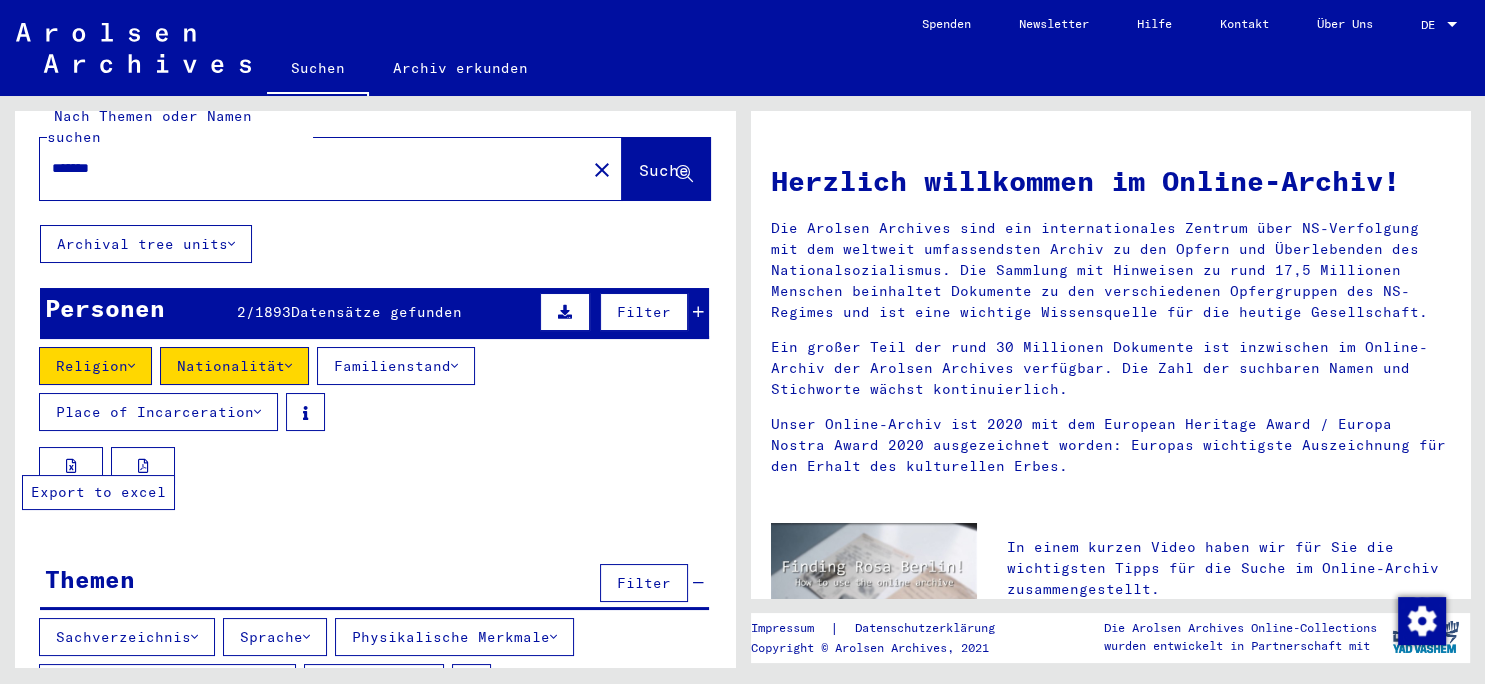 click at bounding box center [71, 466] 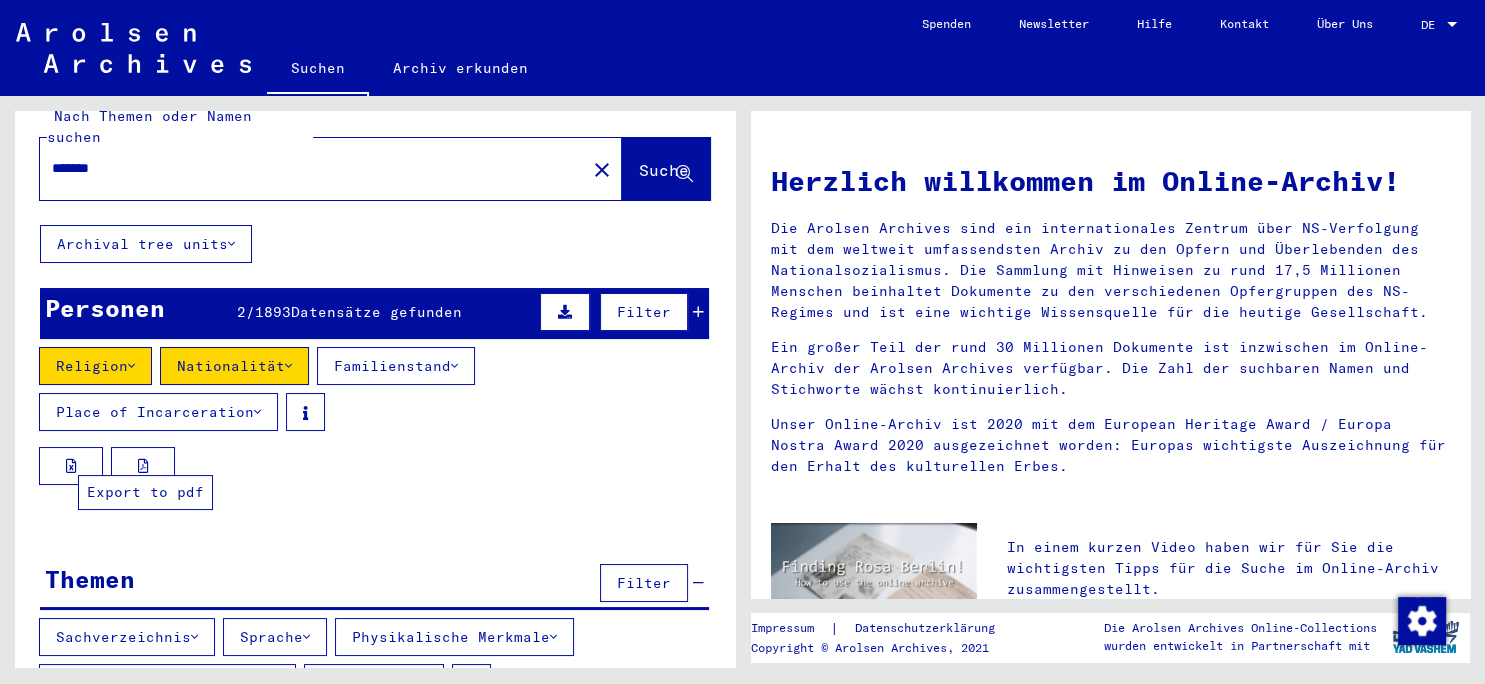 click at bounding box center [143, 466] 